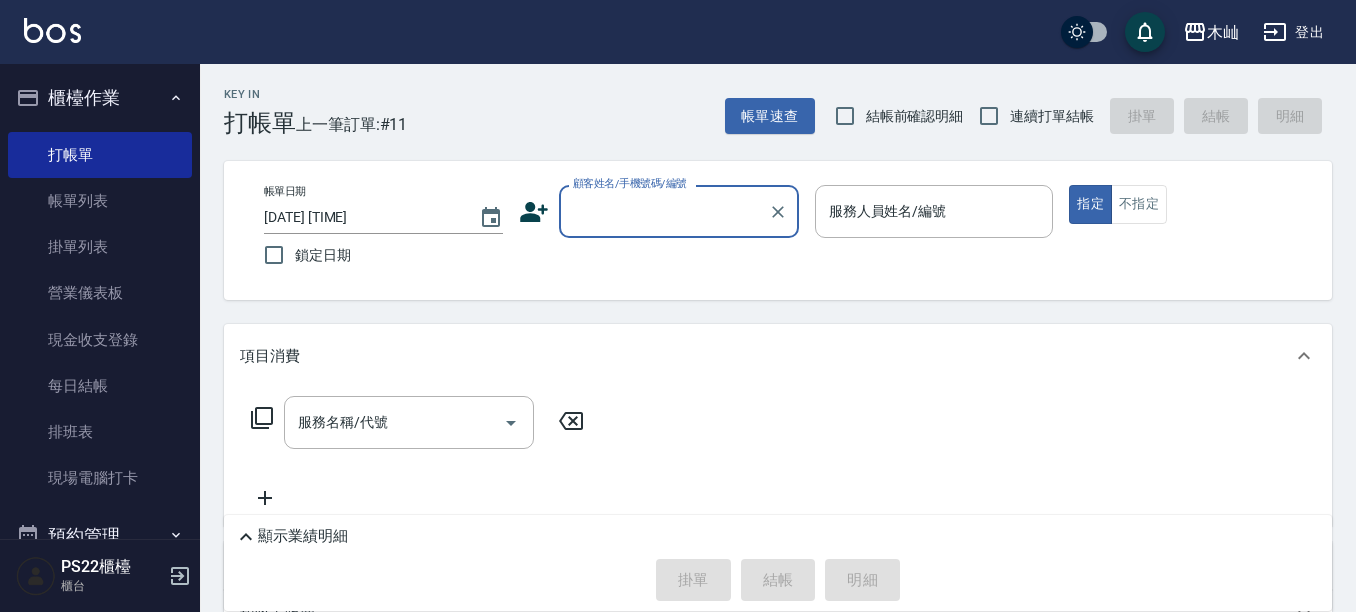 scroll, scrollTop: 0, scrollLeft: 0, axis: both 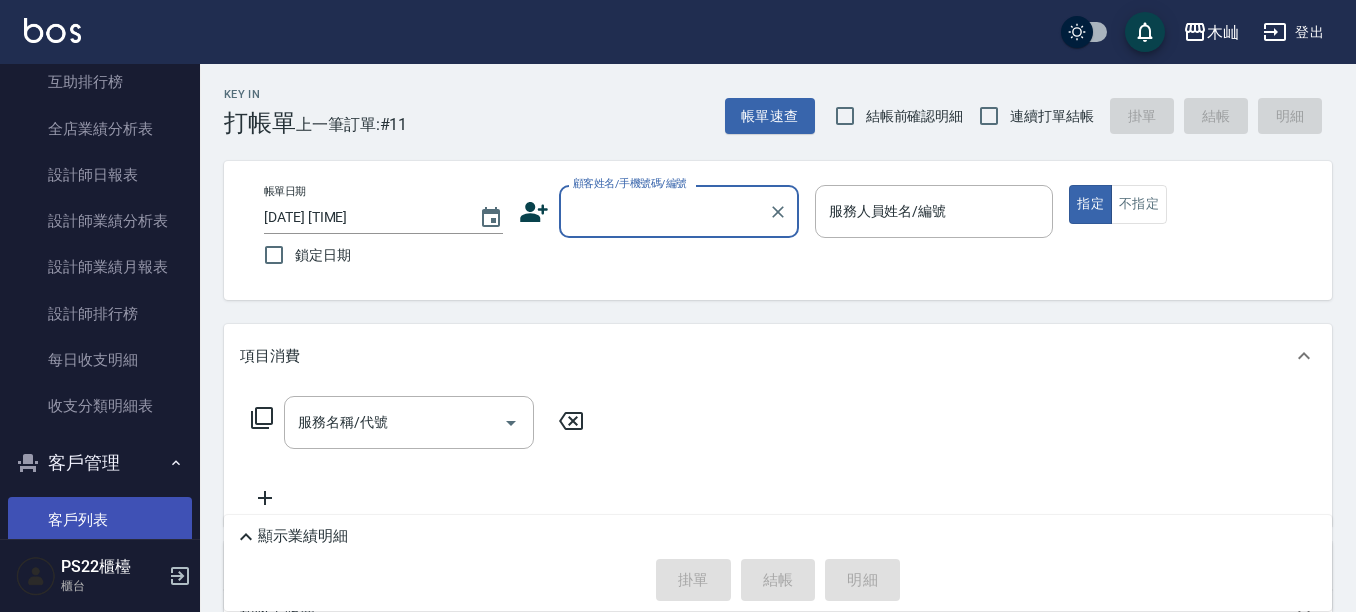 click on "客戶列表" at bounding box center (100, 520) 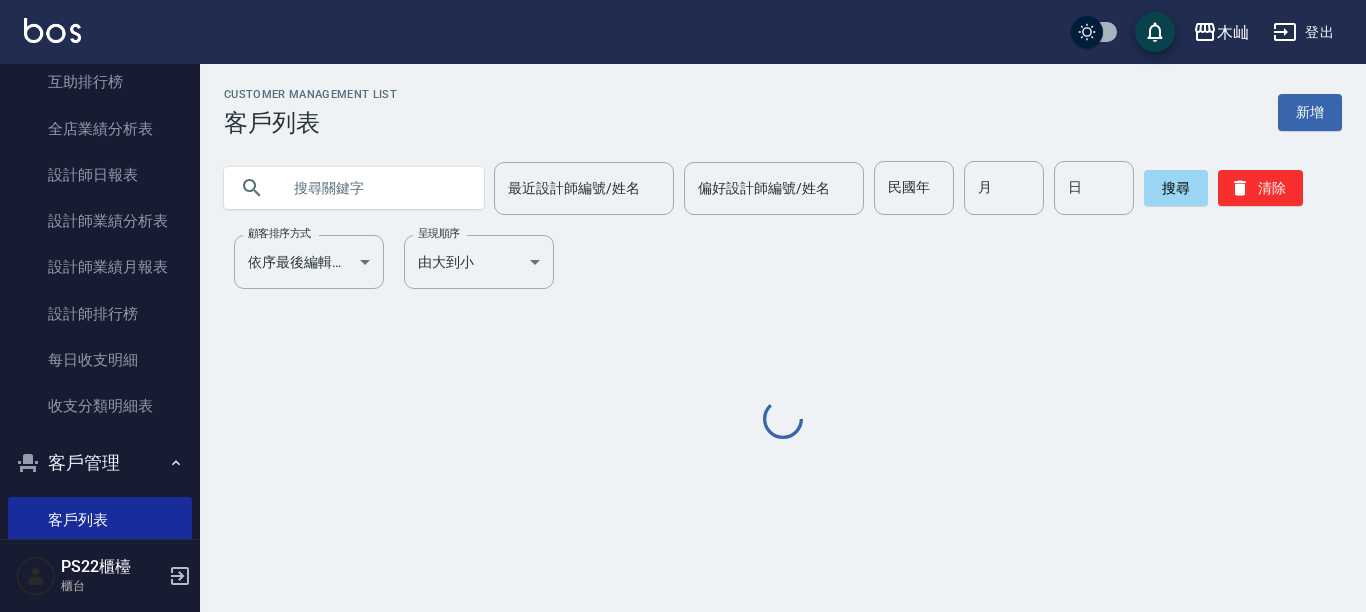 click at bounding box center [374, 188] 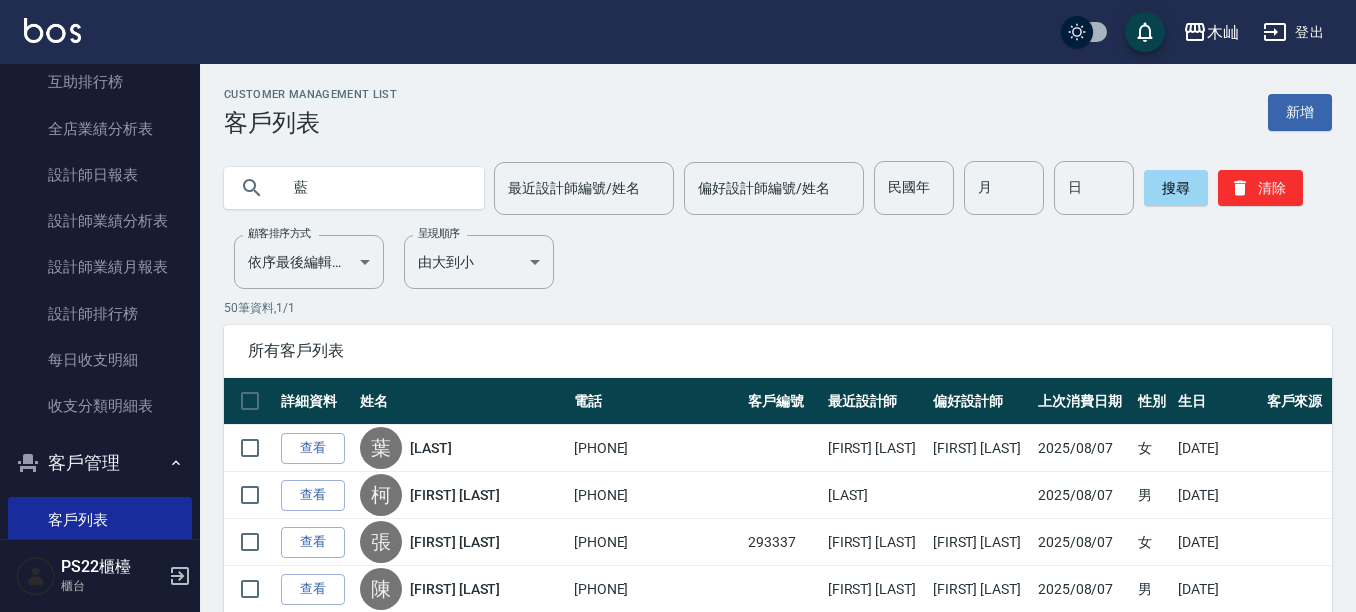type on "藍" 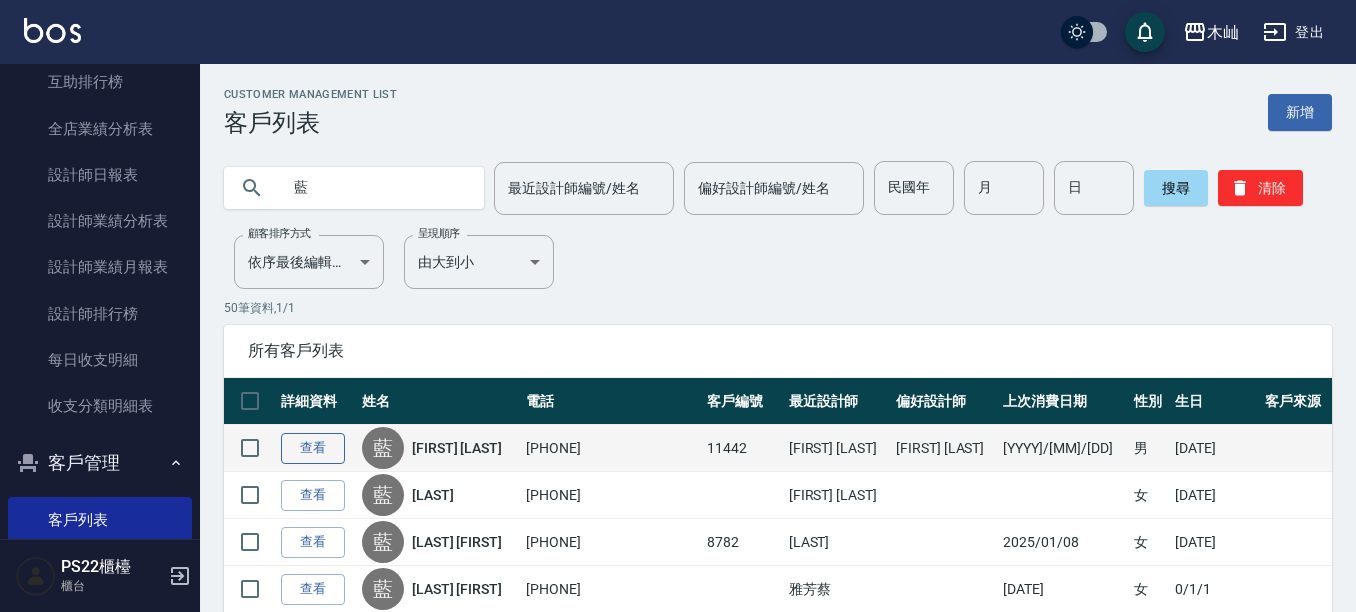 click on "查看" at bounding box center [313, 448] 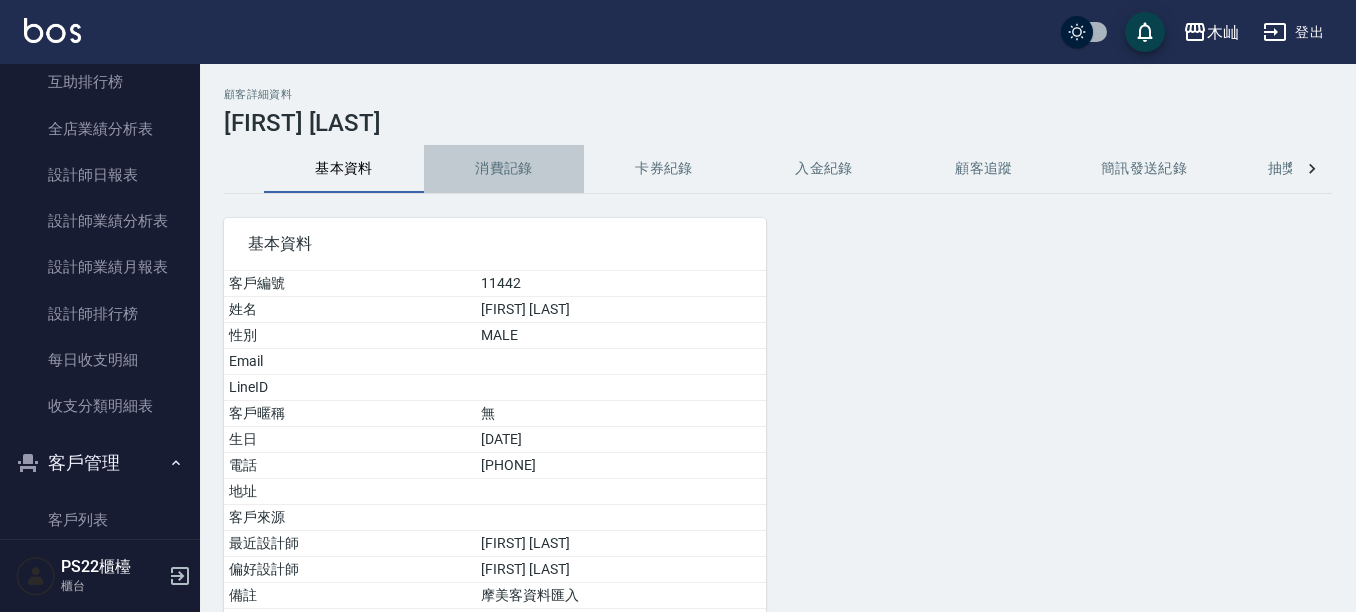 click on "消費記錄" at bounding box center (504, 169) 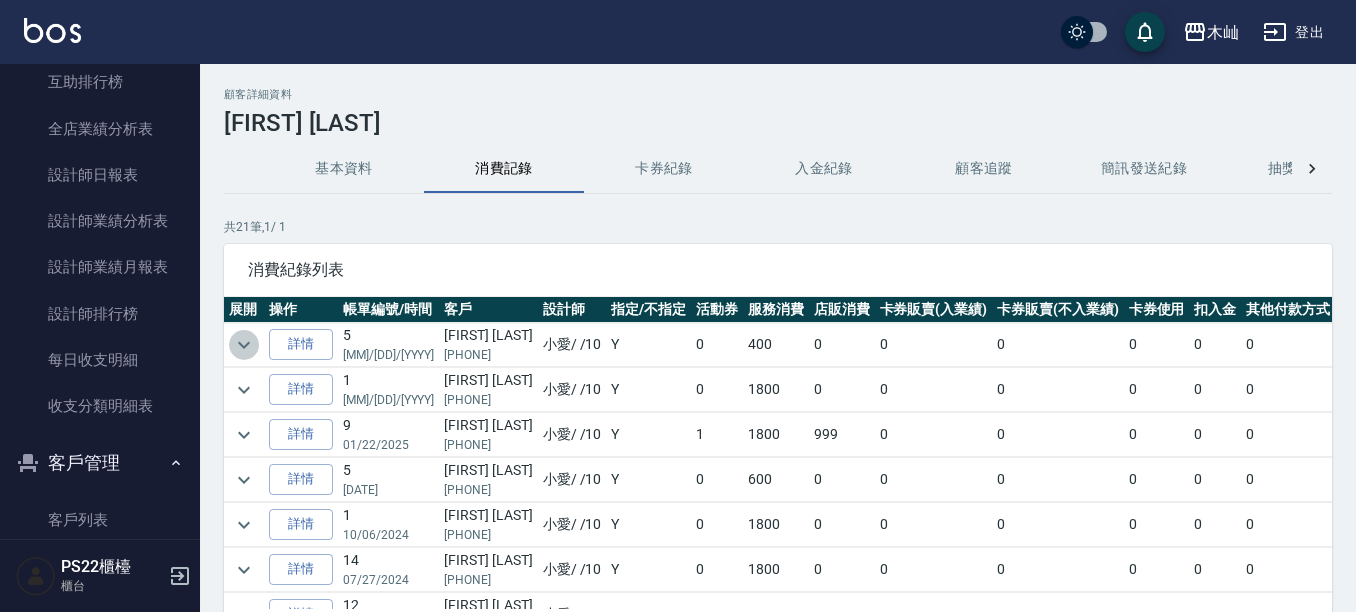 click 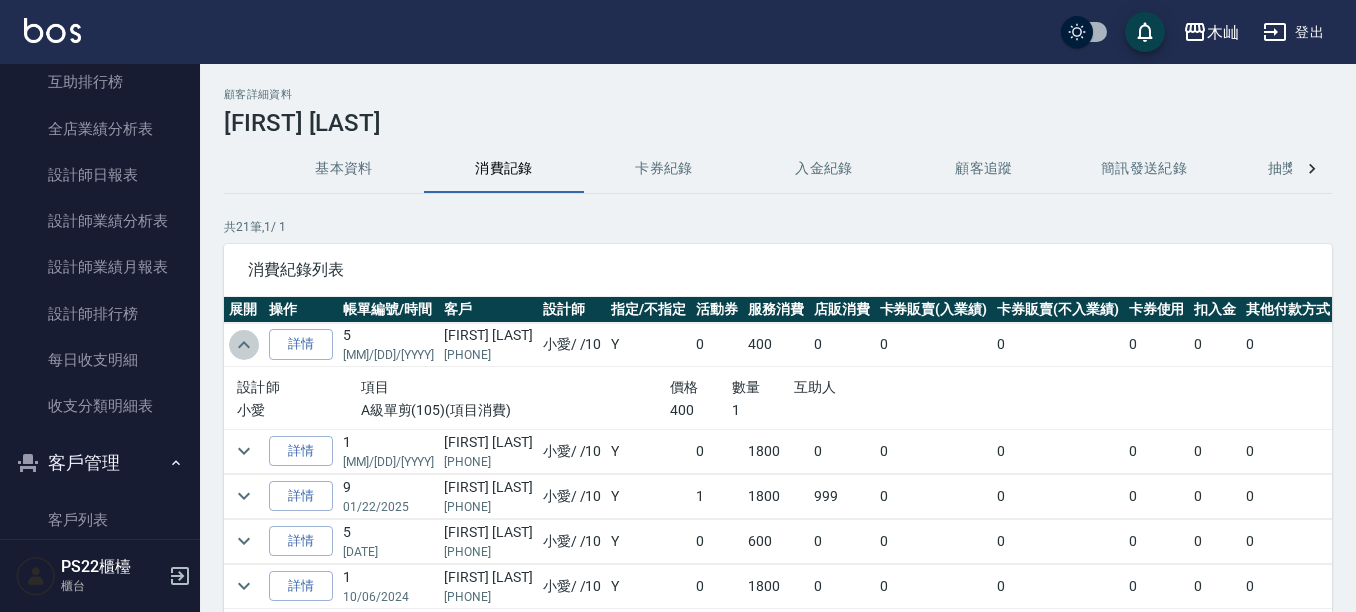 click 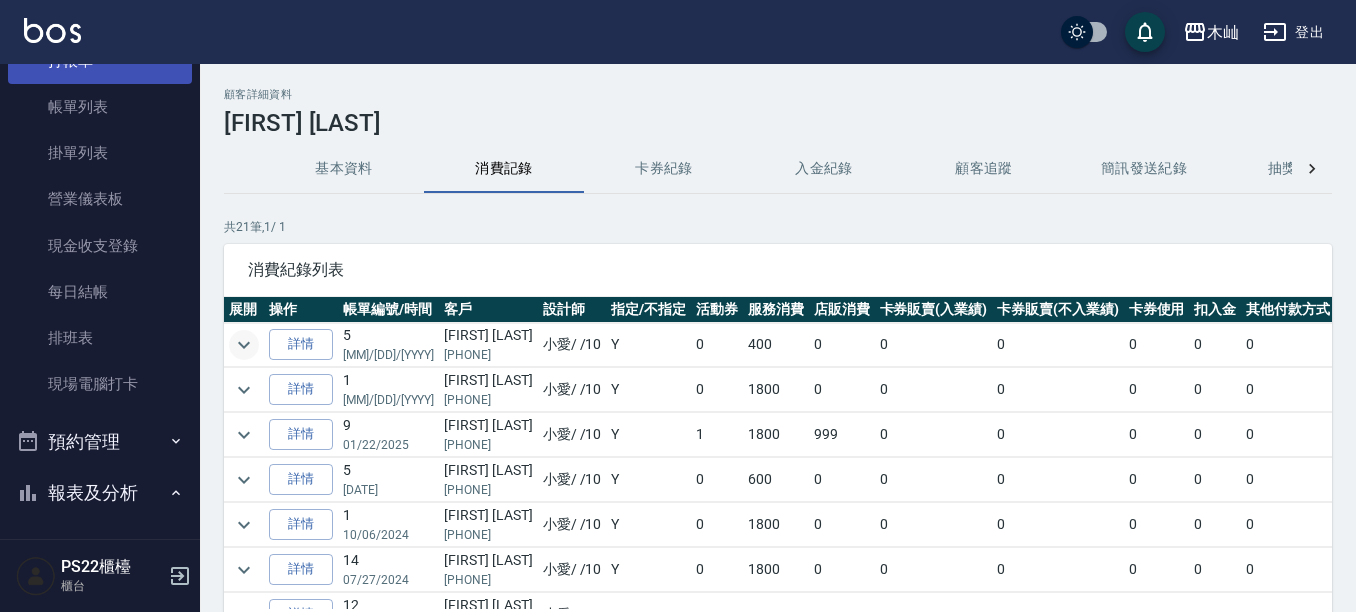 scroll, scrollTop: 0, scrollLeft: 0, axis: both 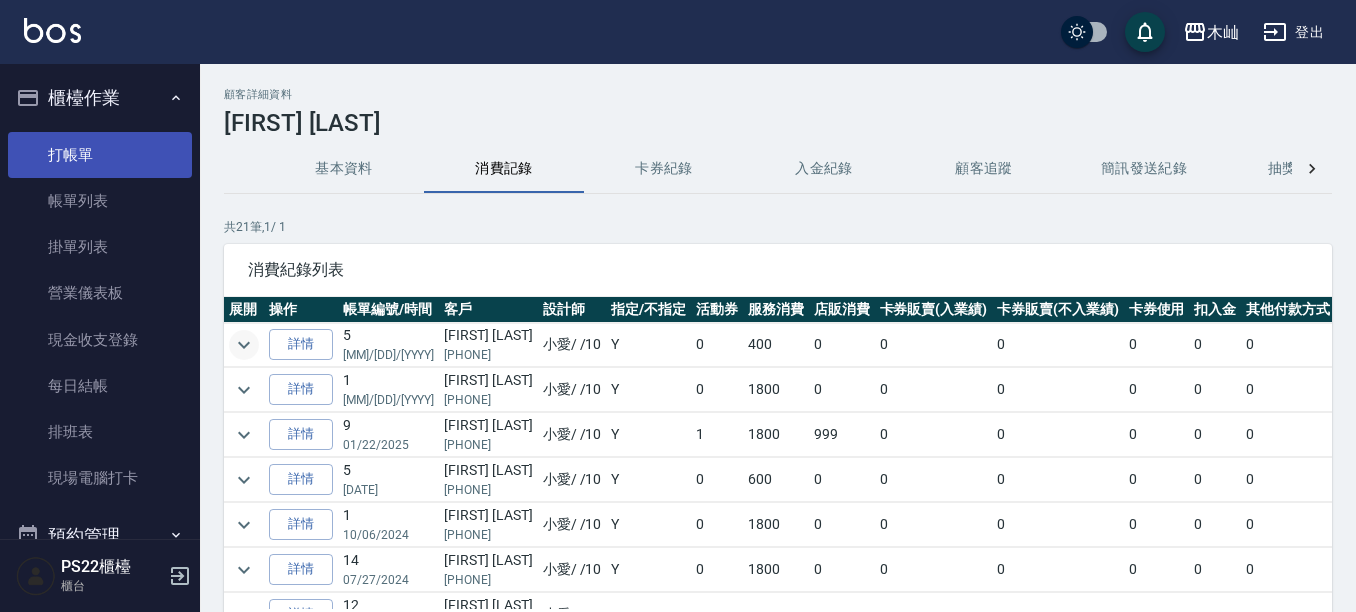 drag, startPoint x: 57, startPoint y: 154, endPoint x: 223, endPoint y: 195, distance: 170.9883 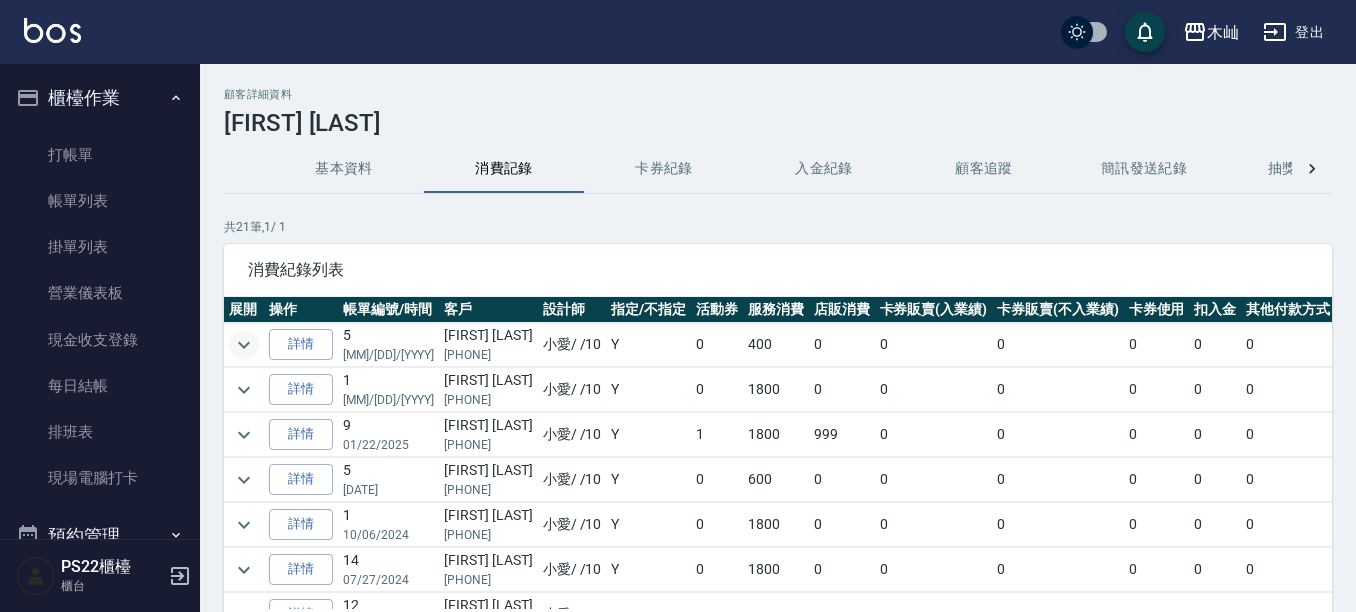 click on "打帳單" at bounding box center [100, 155] 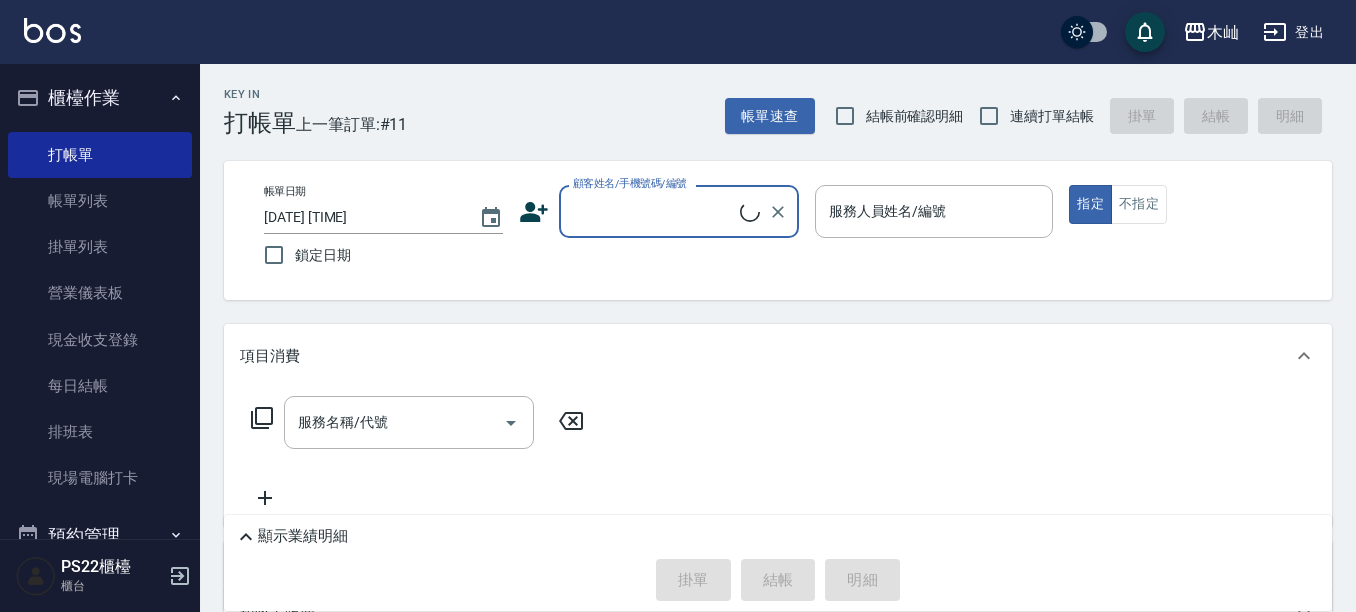 click on "顧客姓名/手機號碼/編號" at bounding box center [654, 211] 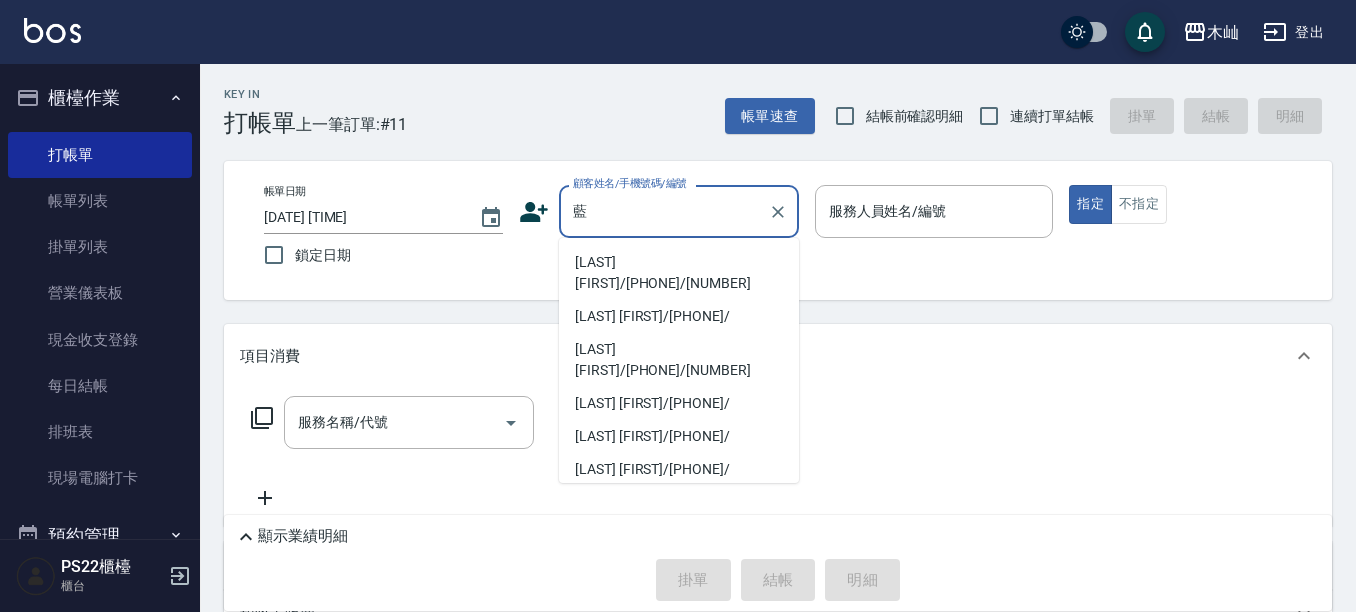 click on "[LAST] [FIRST]/[PHONE]/[NUMBER]" at bounding box center [679, 273] 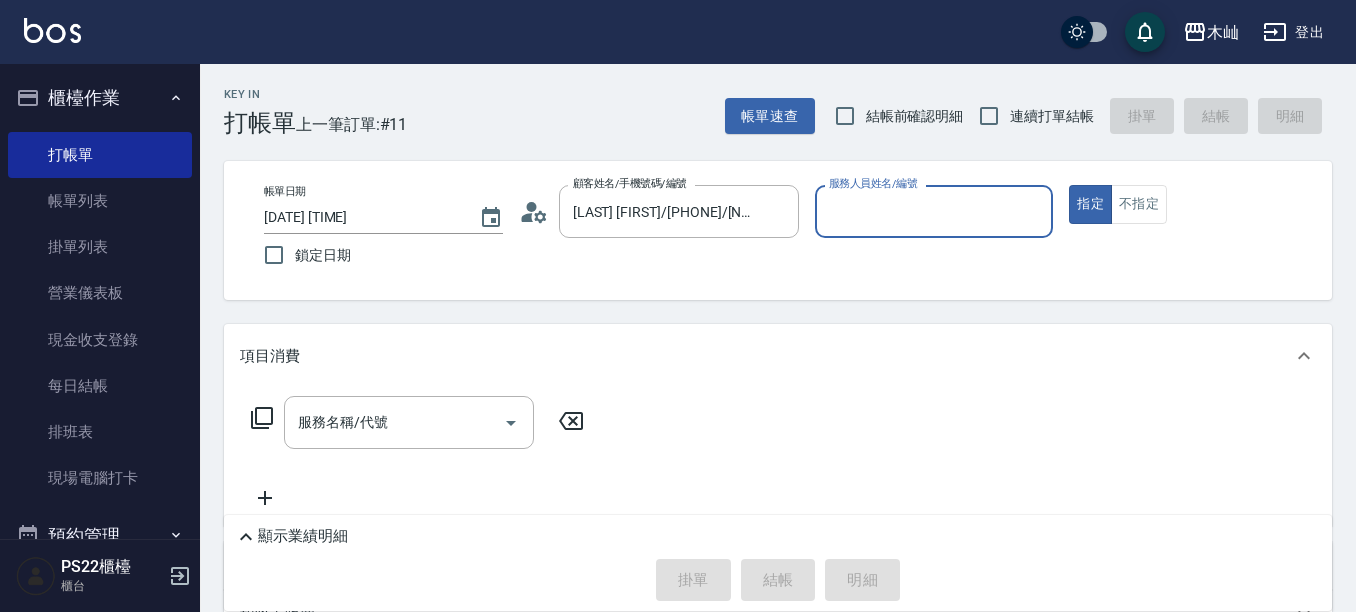 type on "小愛-10" 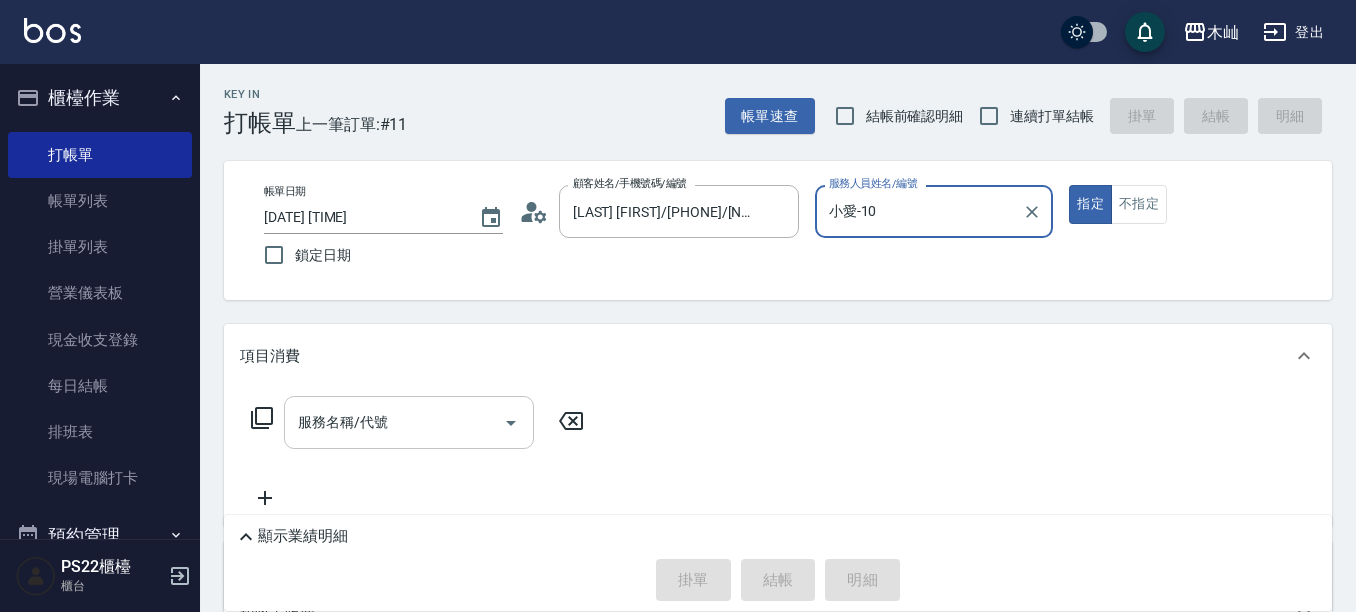 drag, startPoint x: 443, startPoint y: 431, endPoint x: 461, endPoint y: 403, distance: 33.286633 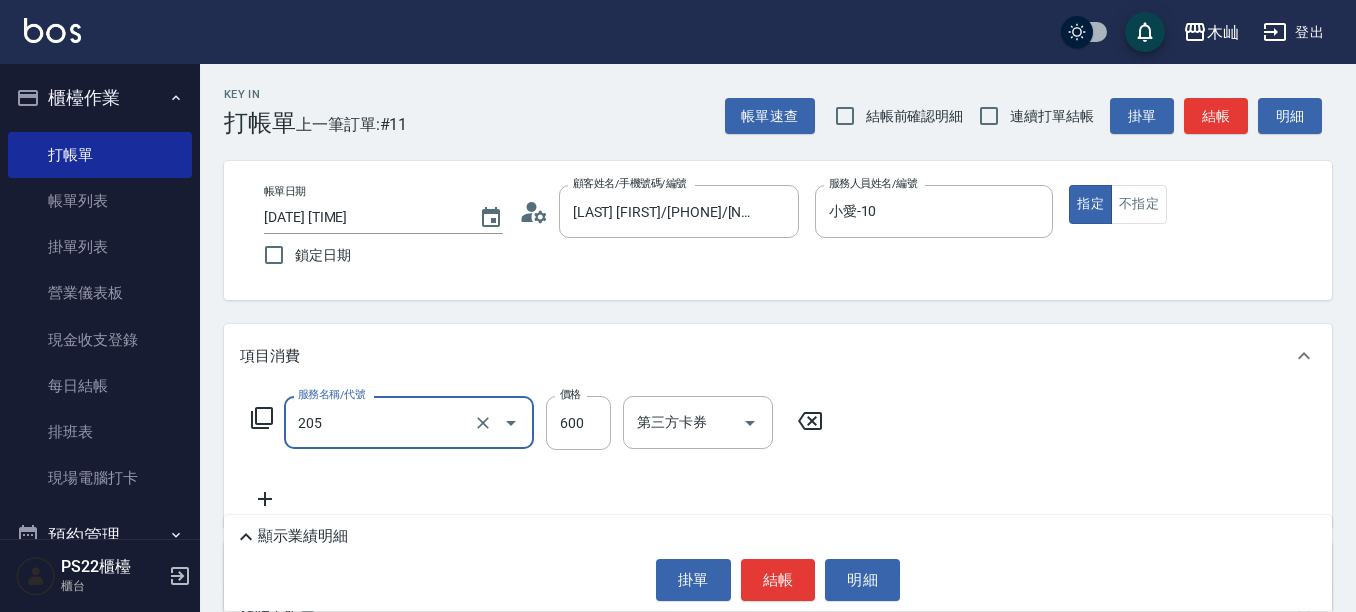 type on "A級洗剪(205)" 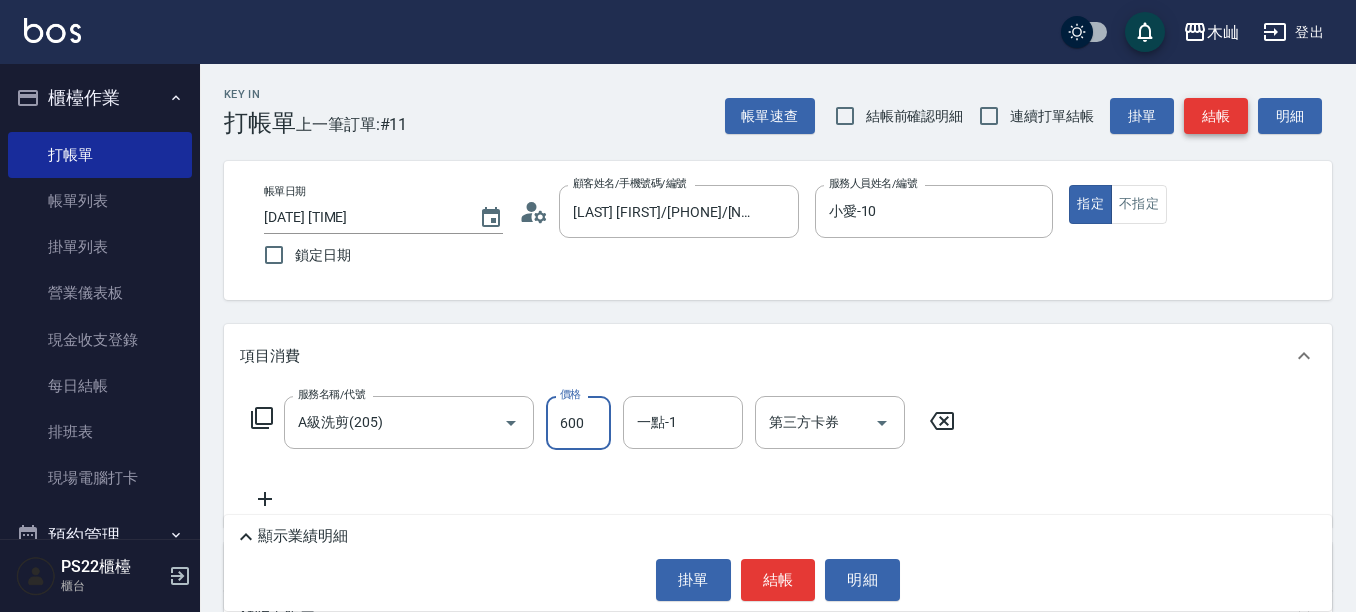 click on "結帳" at bounding box center (1216, 116) 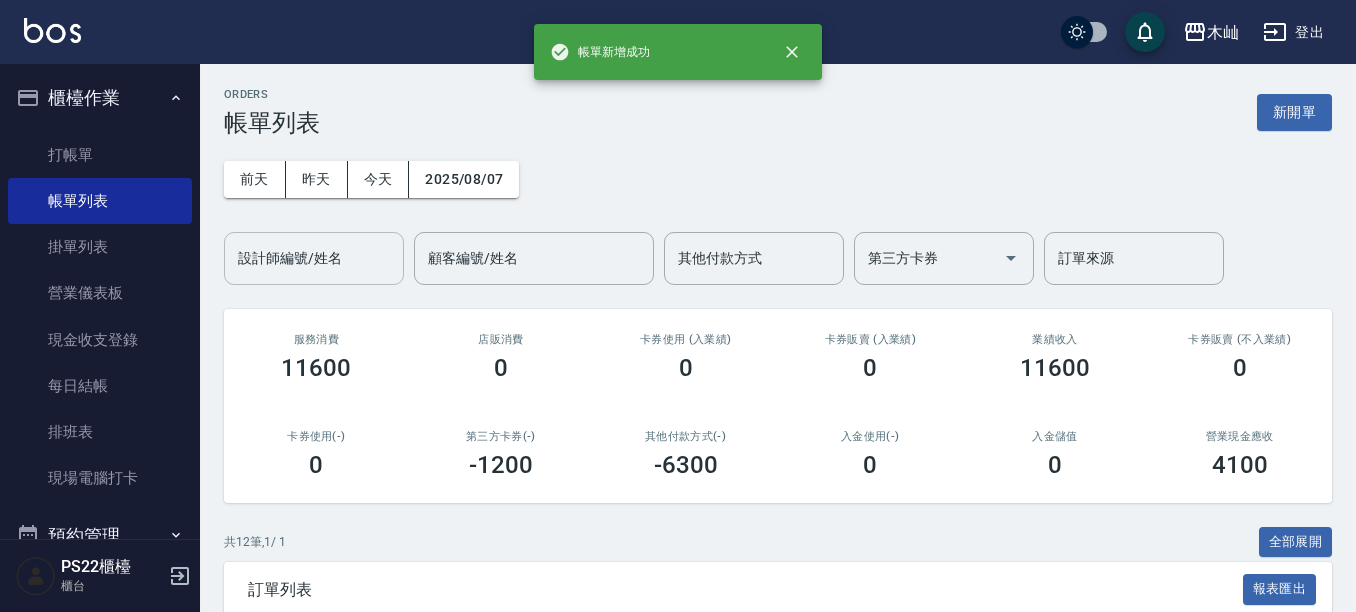 click on "設計師編號/姓名" at bounding box center (314, 258) 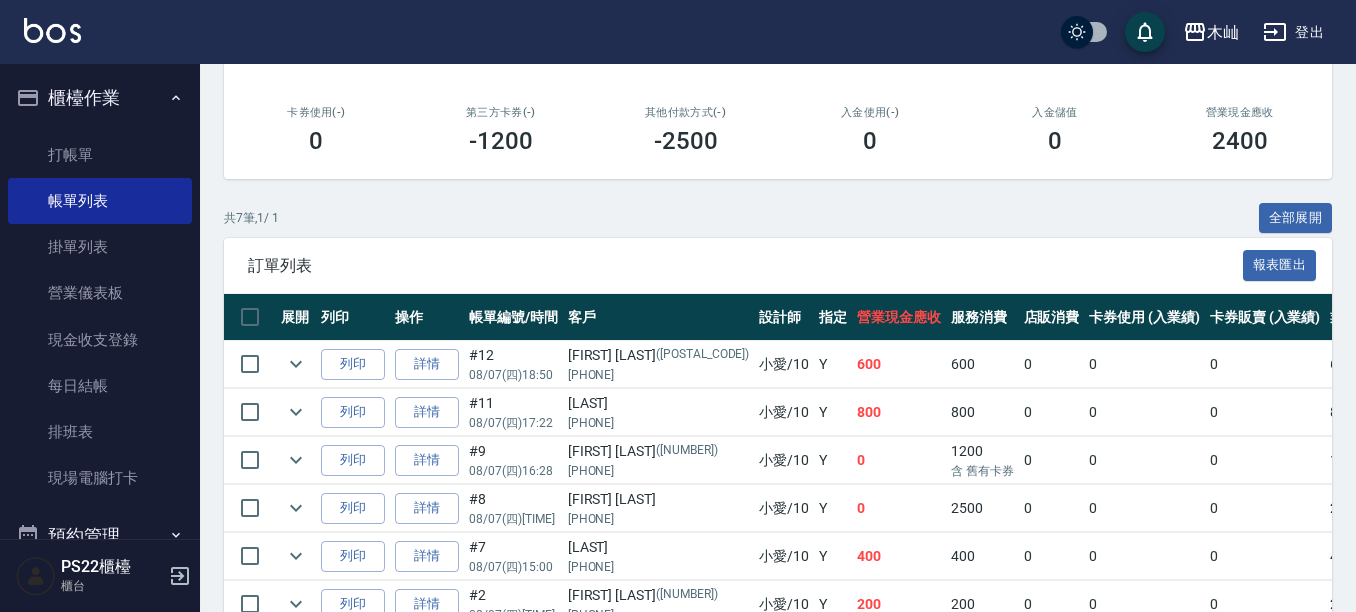 scroll, scrollTop: 400, scrollLeft: 0, axis: vertical 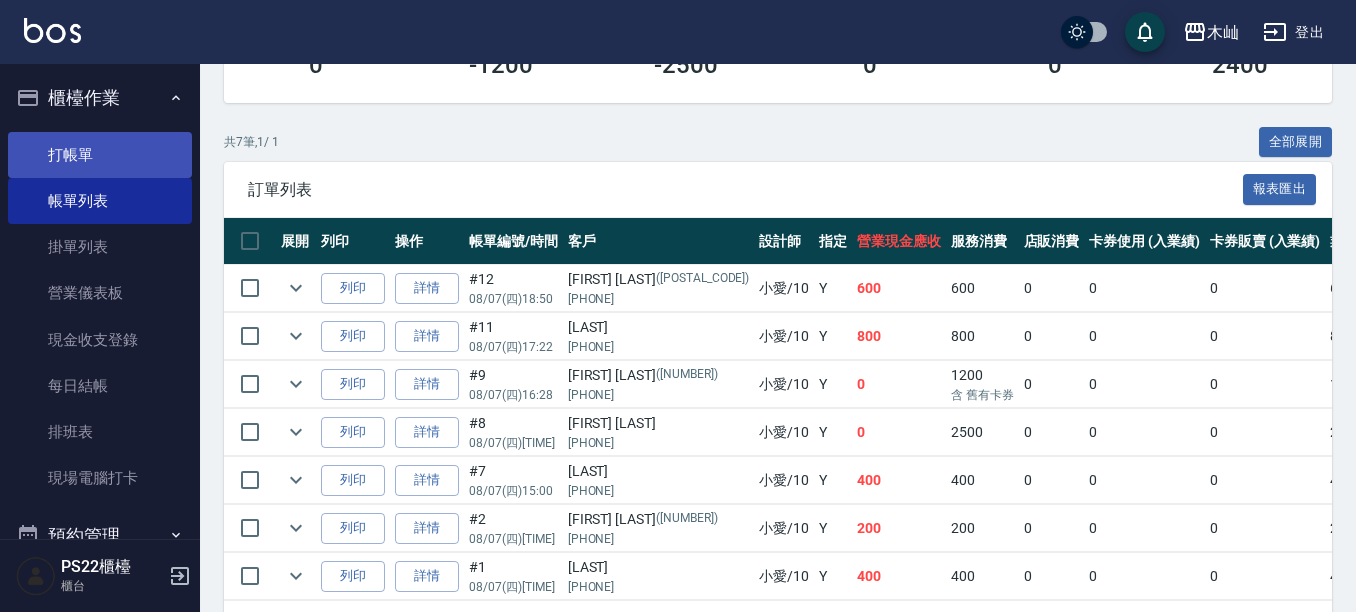 type on "小愛-10" 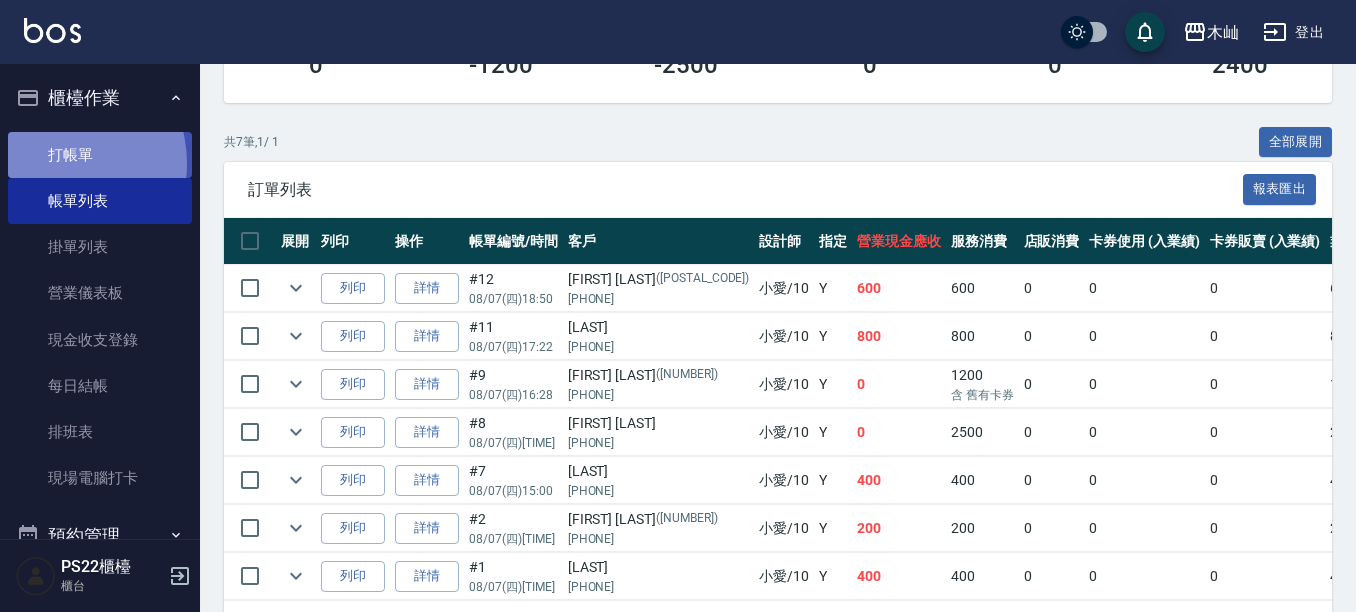 click on "打帳單" at bounding box center [100, 155] 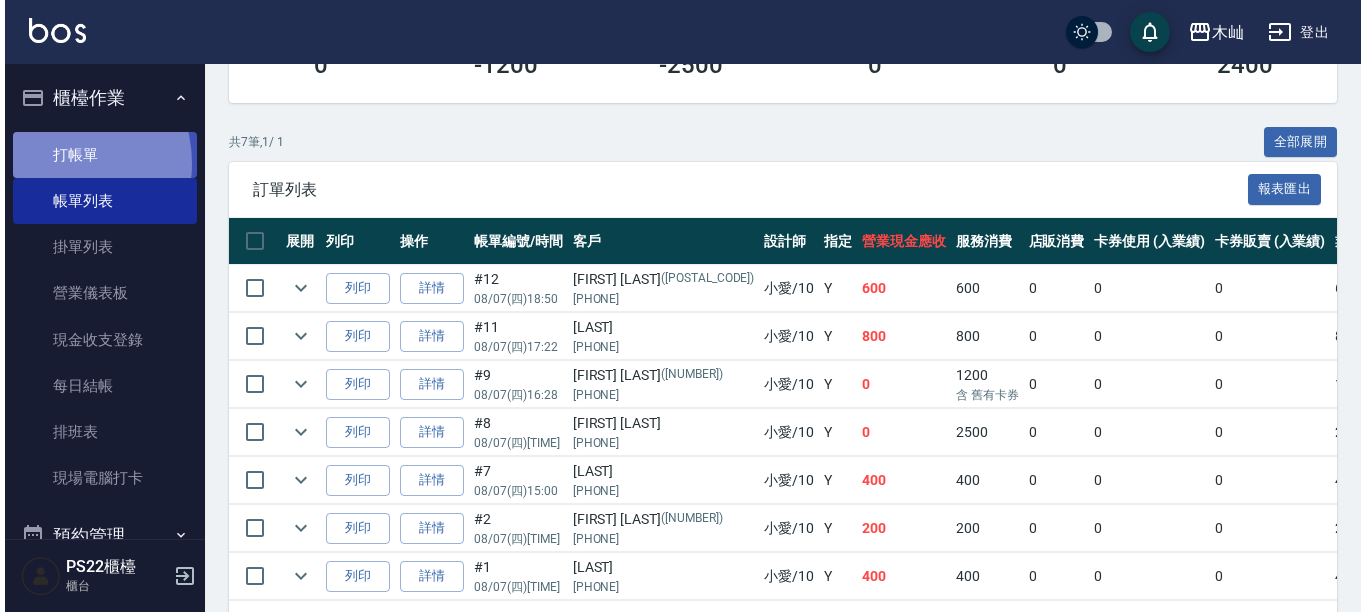 scroll, scrollTop: 0, scrollLeft: 0, axis: both 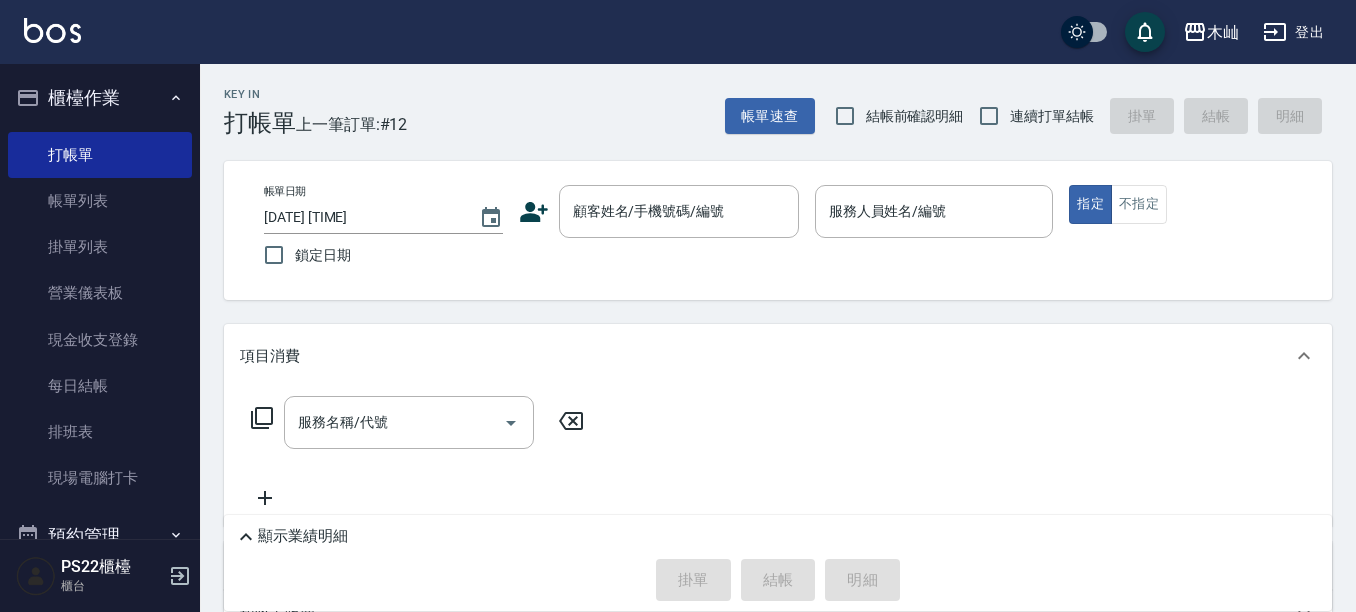 click 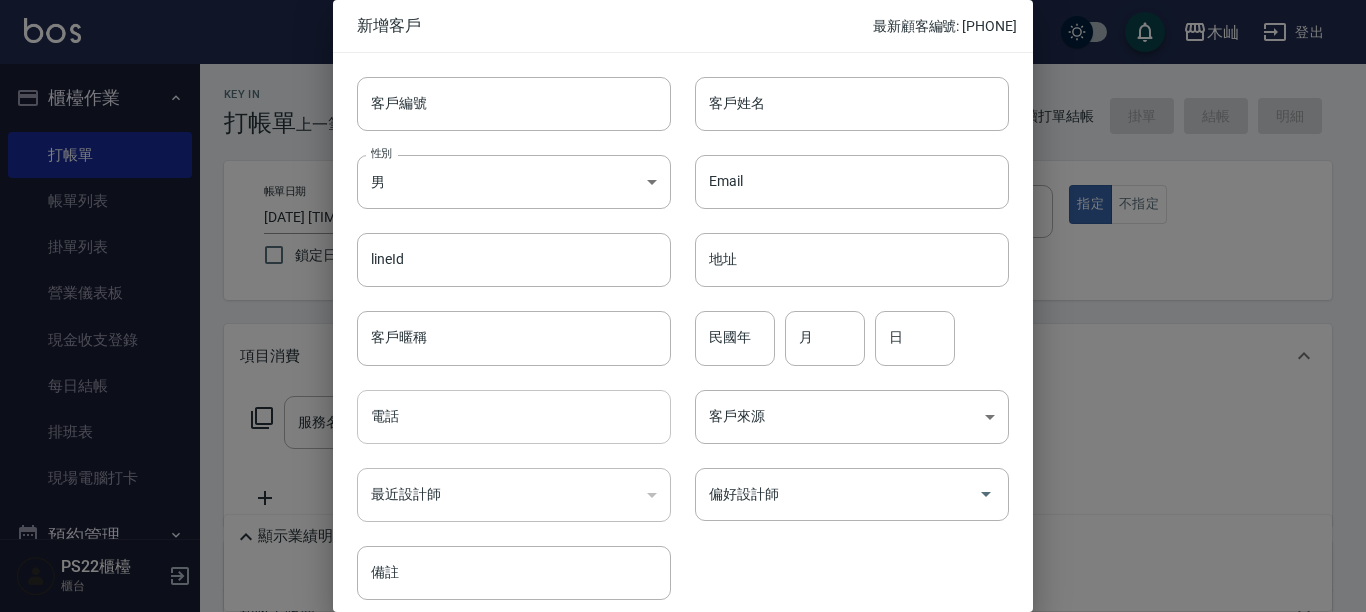 drag, startPoint x: 497, startPoint y: 433, endPoint x: 497, endPoint y: 419, distance: 14 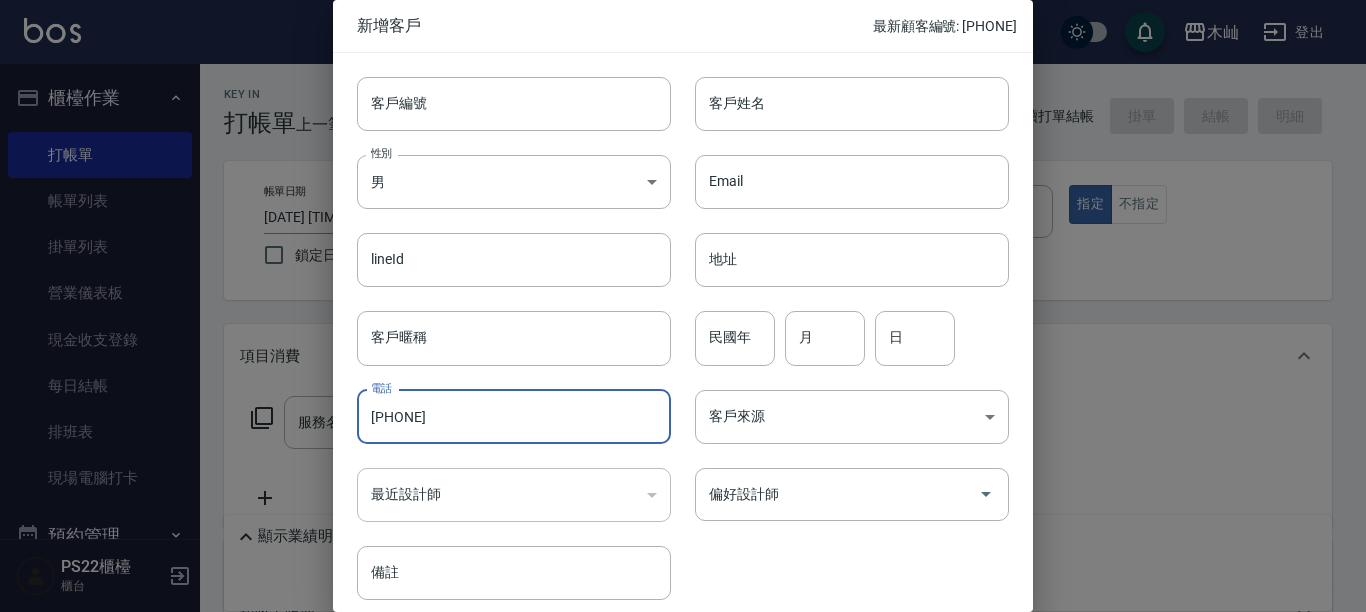 type on "[PHONE]" 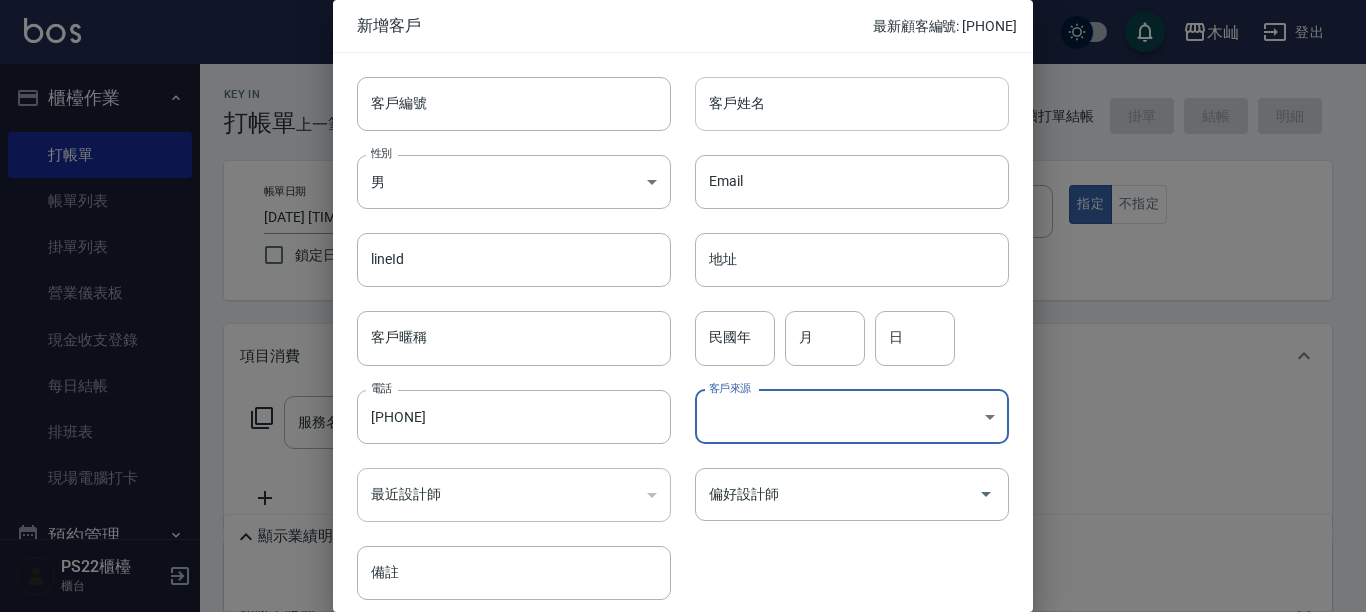 click on "客戶姓名" at bounding box center [852, 104] 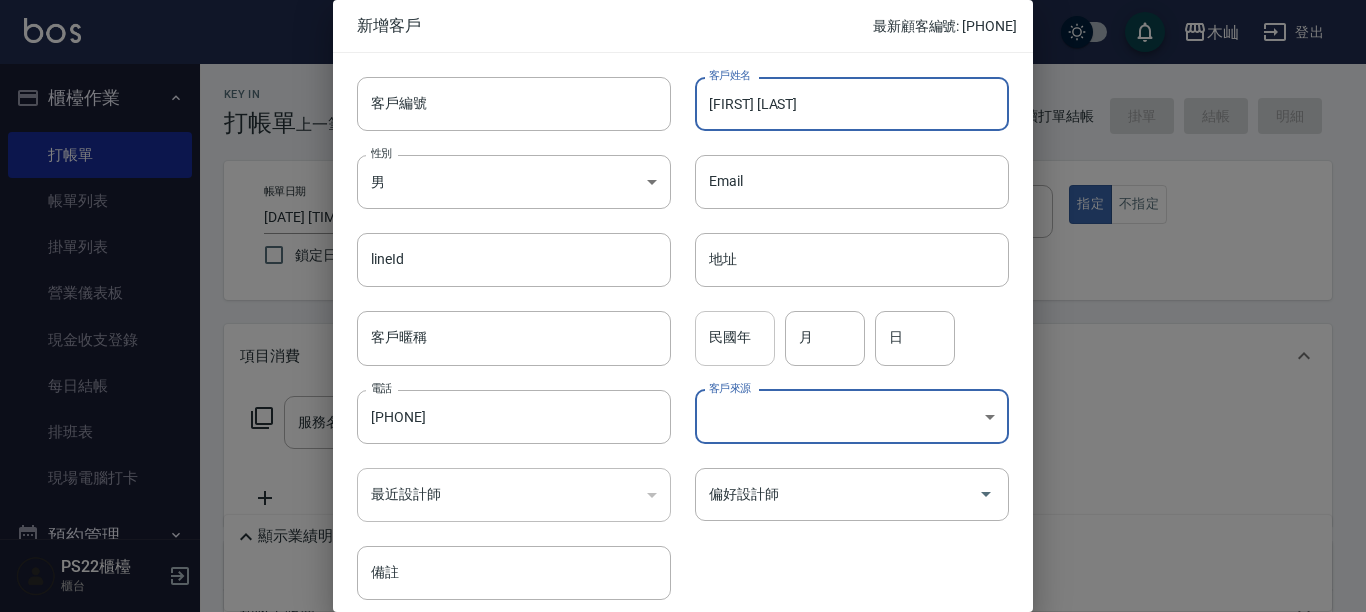 type on "[FIRST] [LAST]" 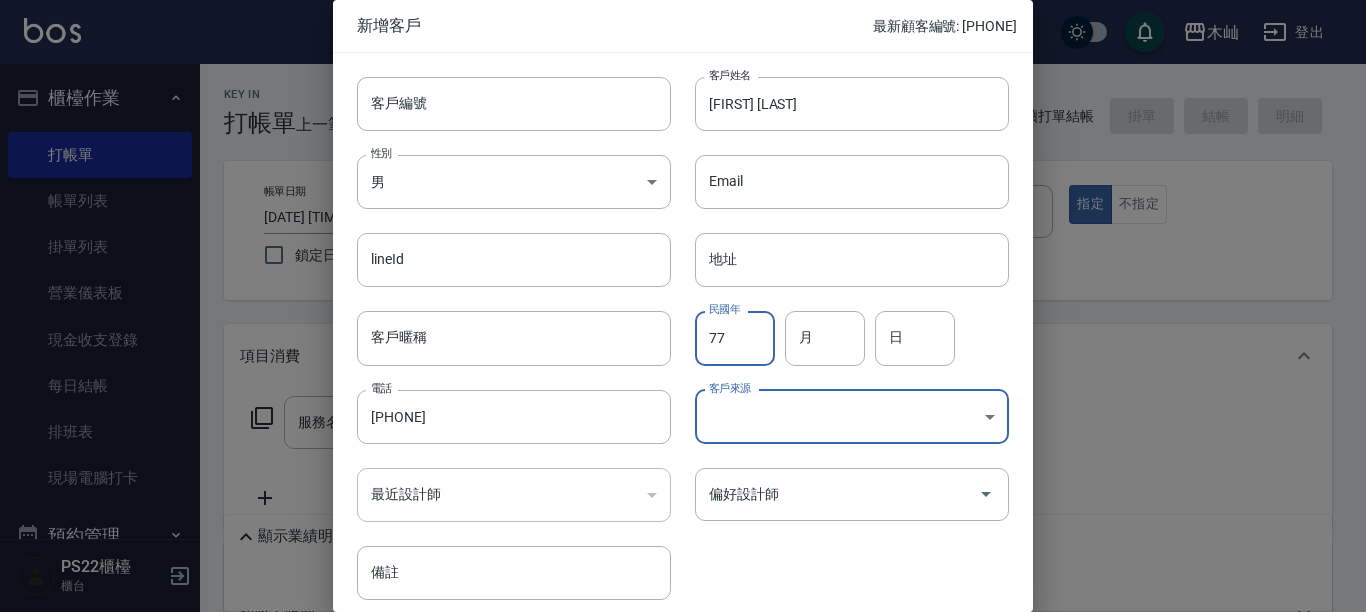 type on "77" 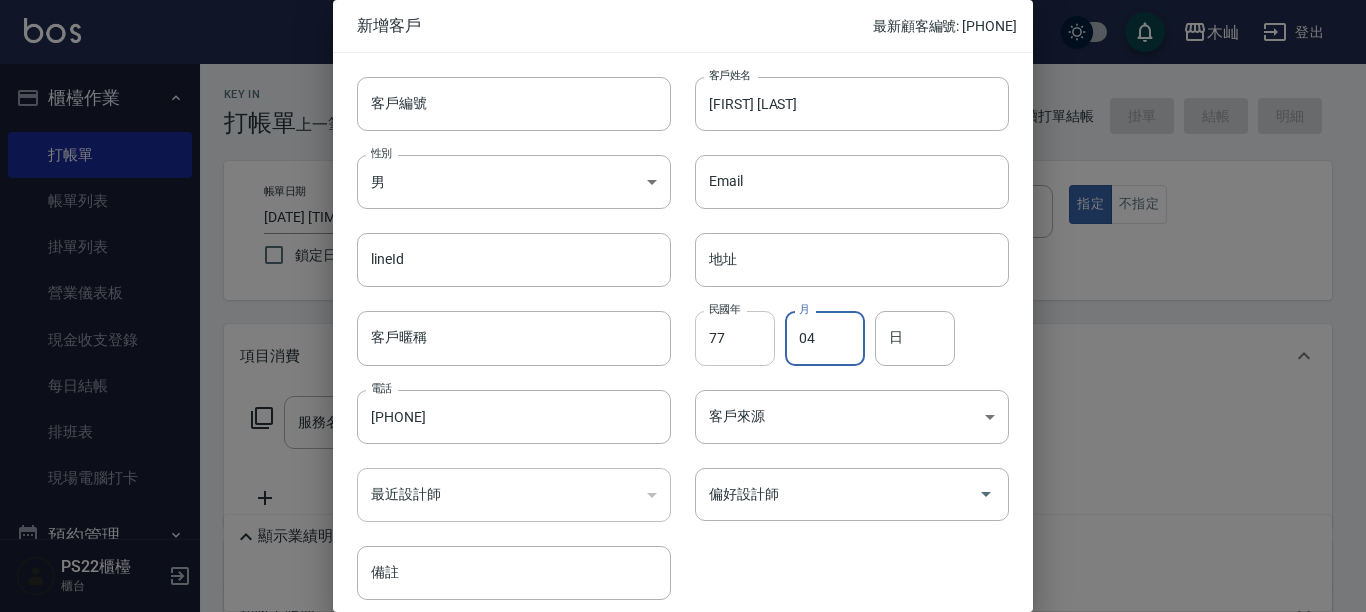type on "04" 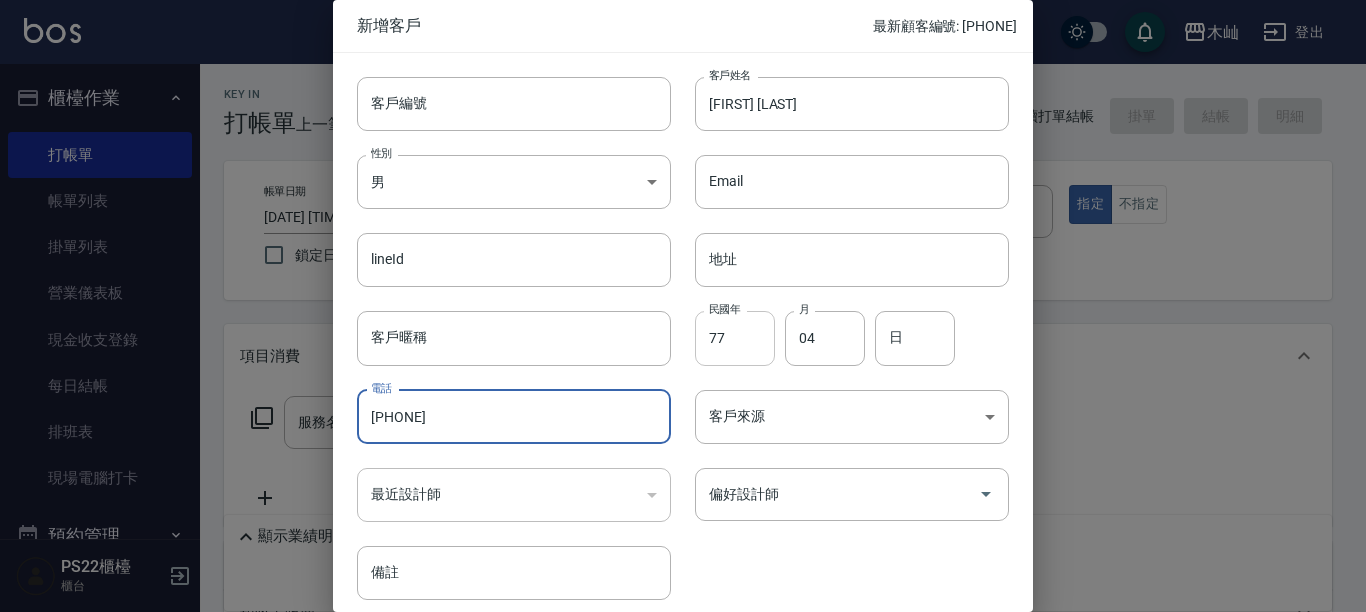 type on "[PHONE]" 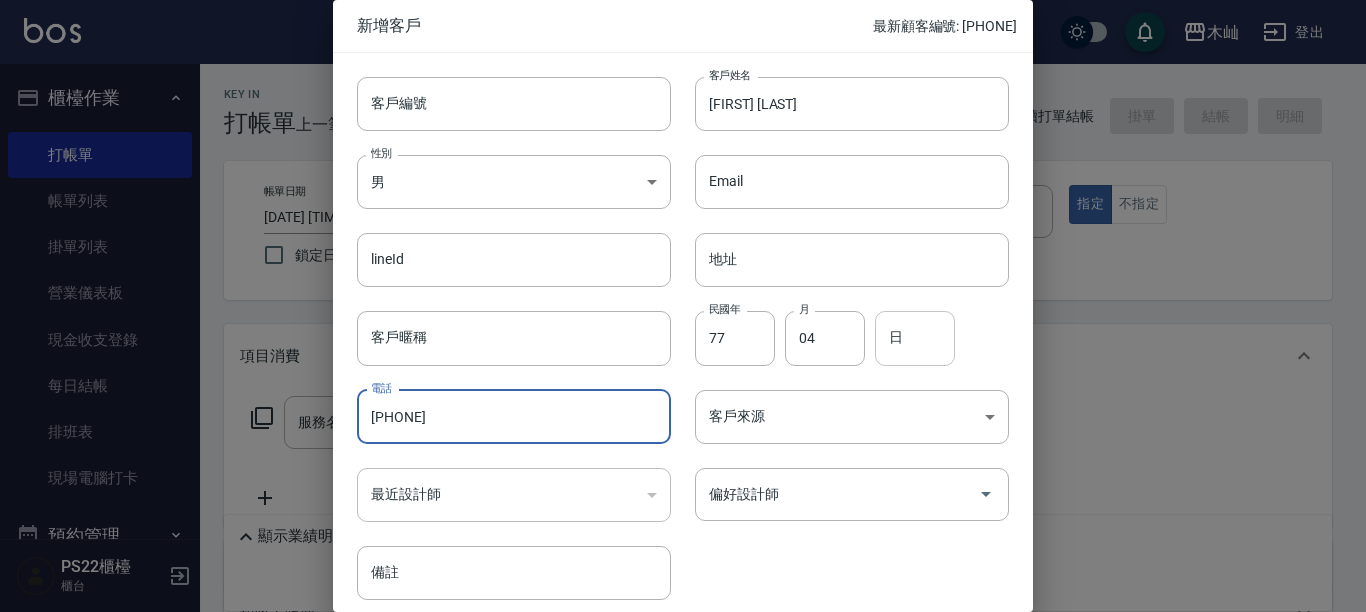 click on "日" at bounding box center (915, 338) 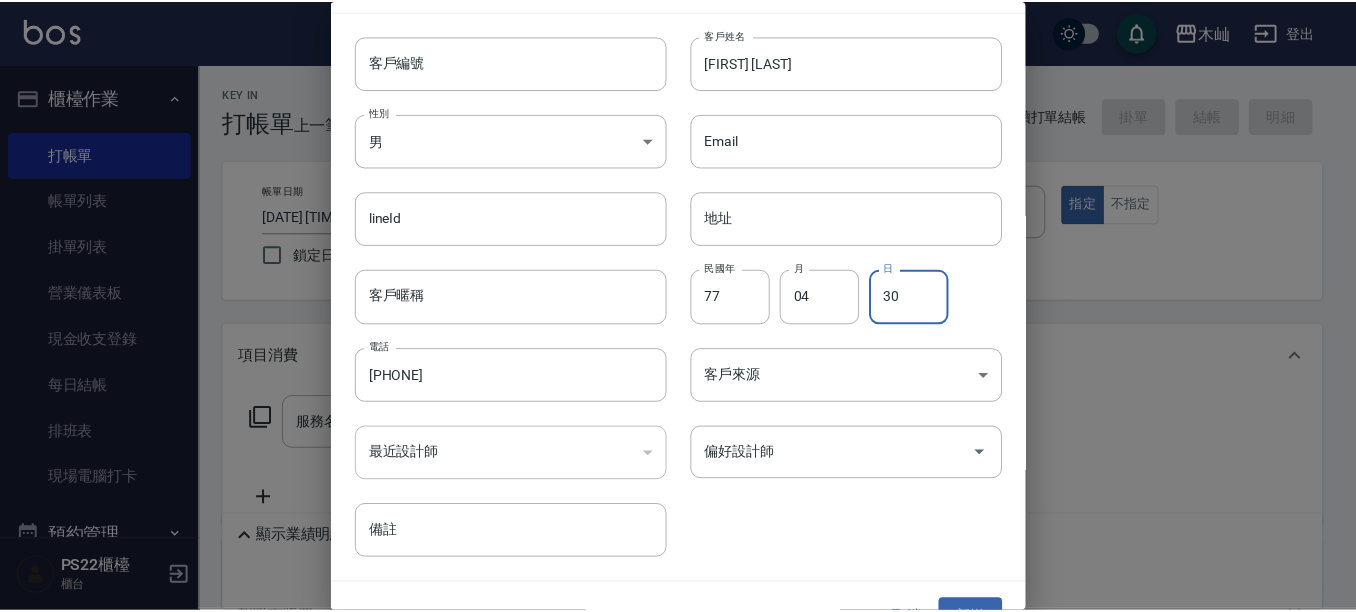 scroll, scrollTop: 81, scrollLeft: 0, axis: vertical 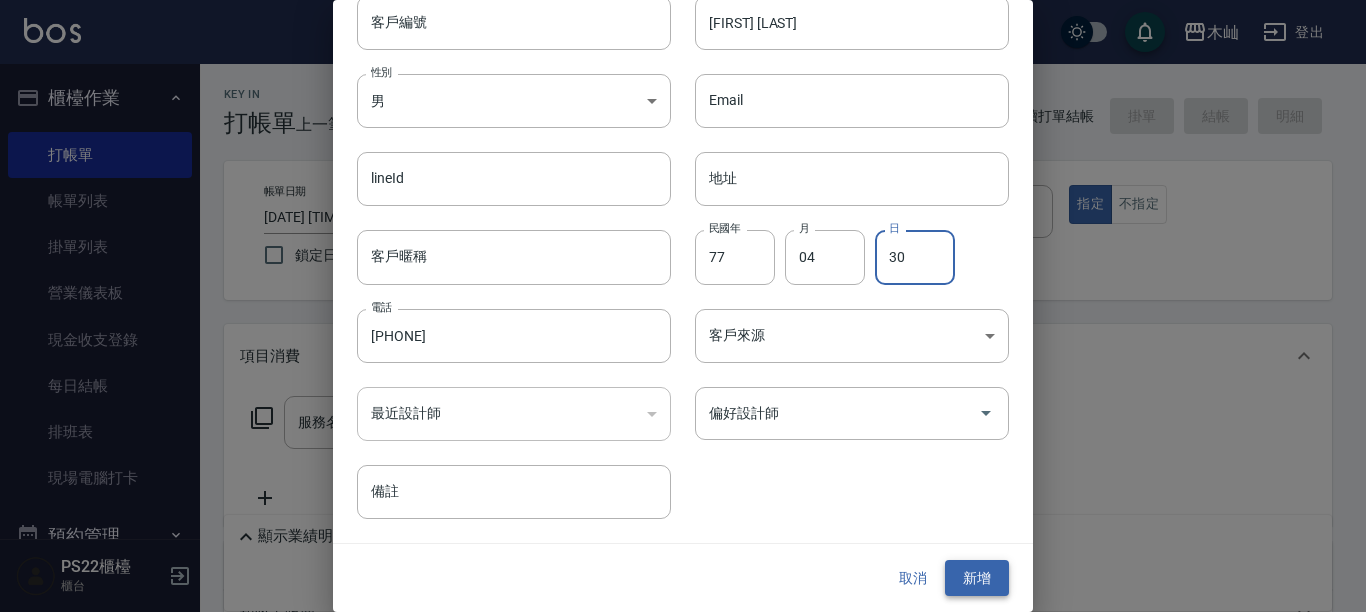 type on "30" 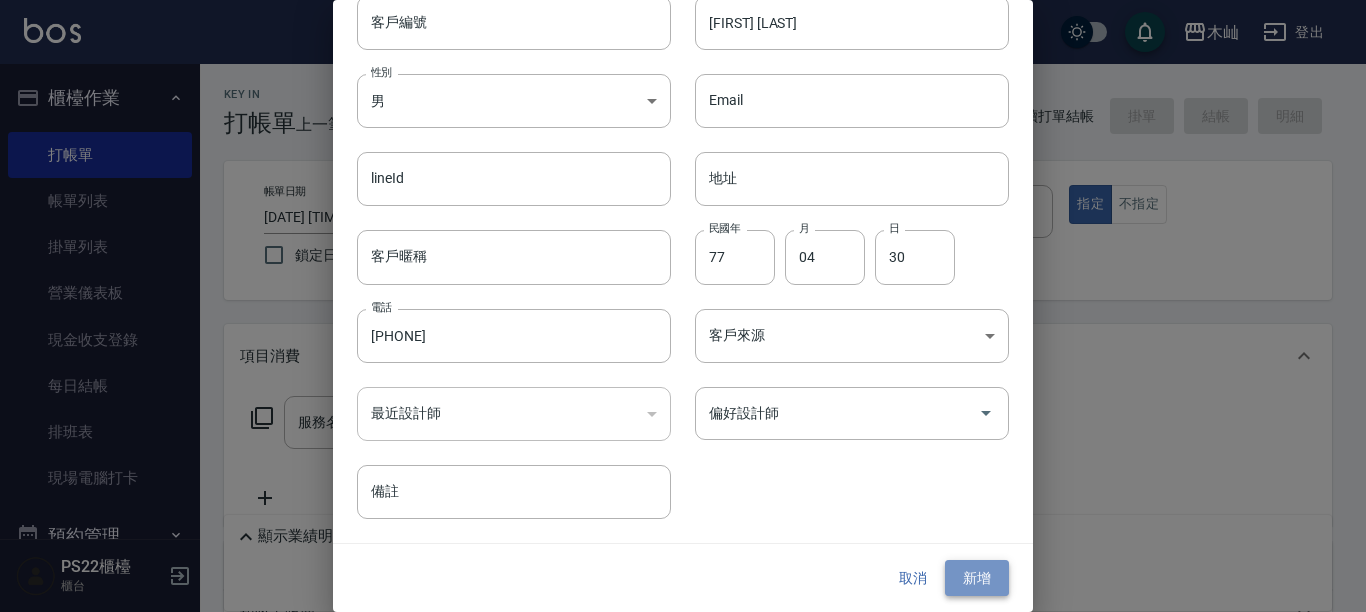 click on "新增" at bounding box center [977, 578] 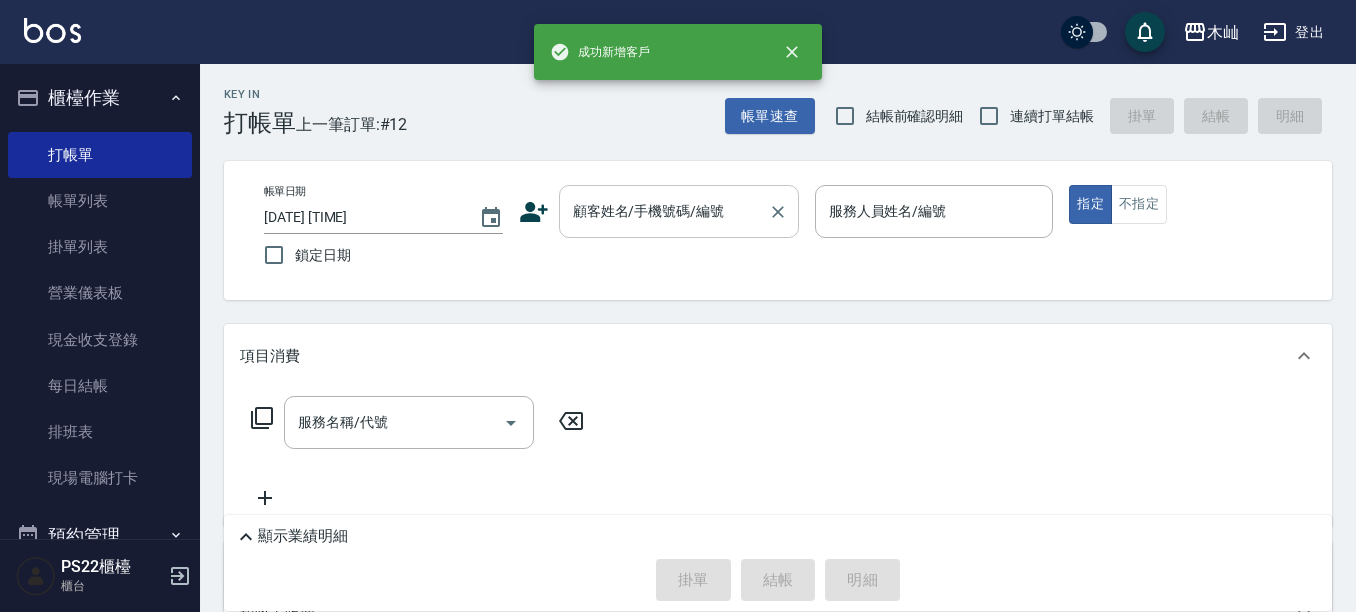 click on "顧客姓名/手機號碼/編號" at bounding box center [664, 211] 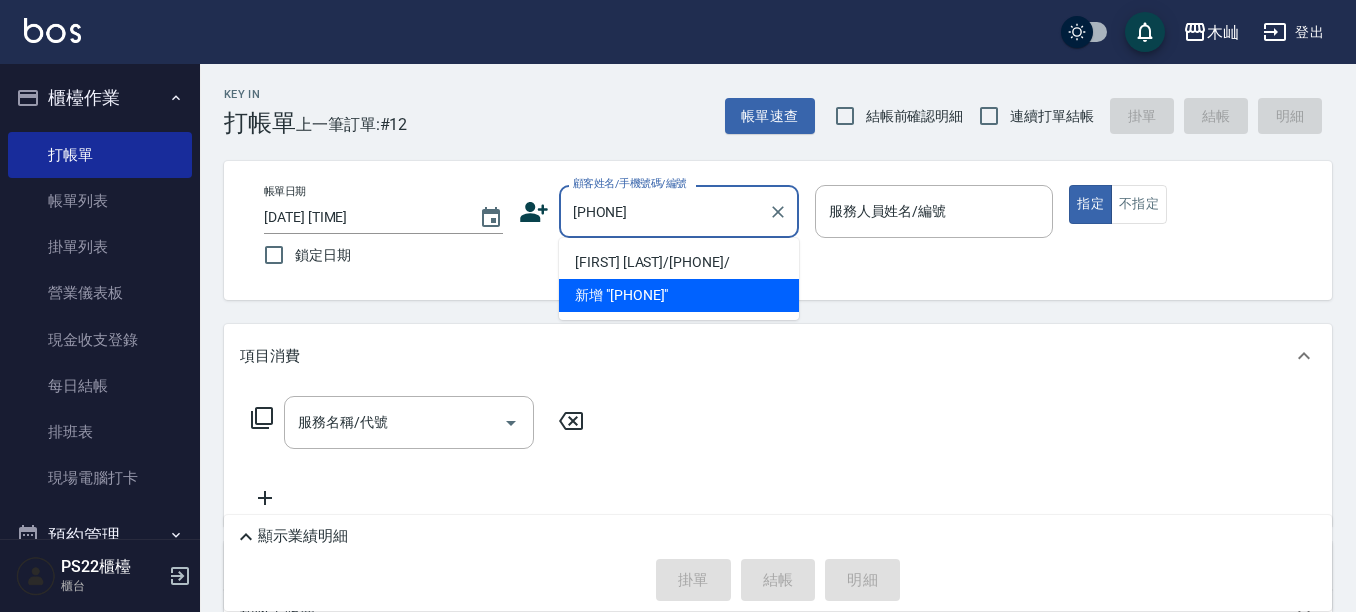 click on "[FIRST] [LAST]/[PHONE]/" at bounding box center (679, 262) 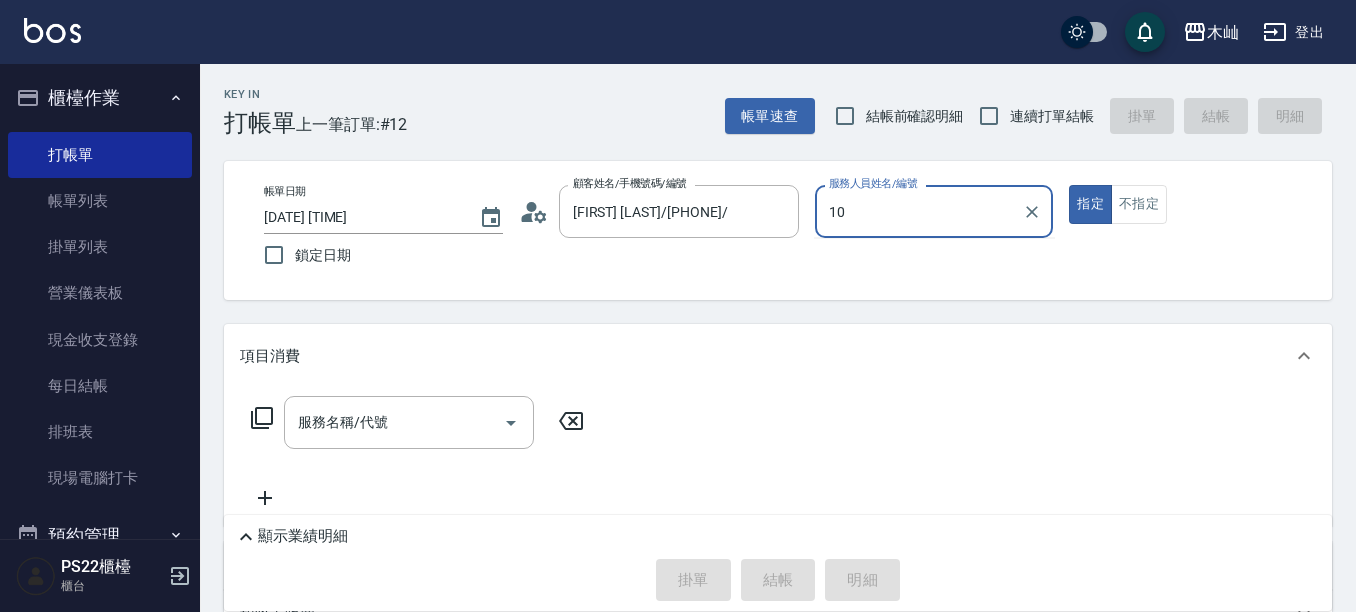 type on "小愛-10" 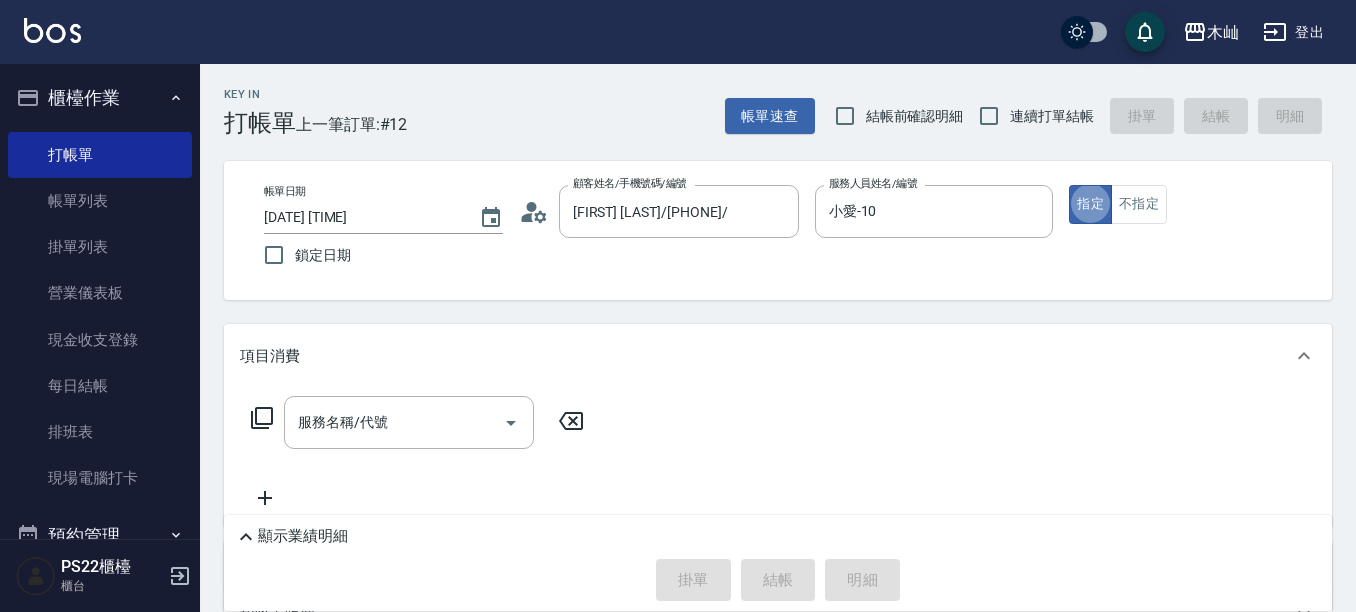 type on "true" 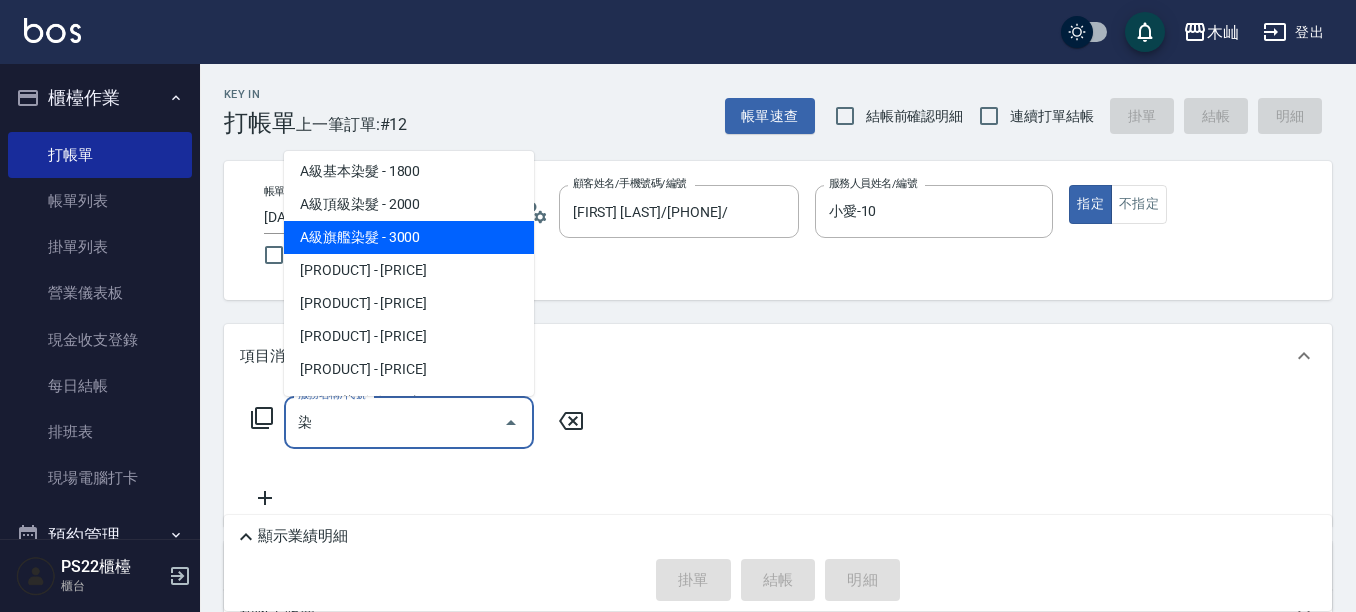 scroll, scrollTop: 200, scrollLeft: 0, axis: vertical 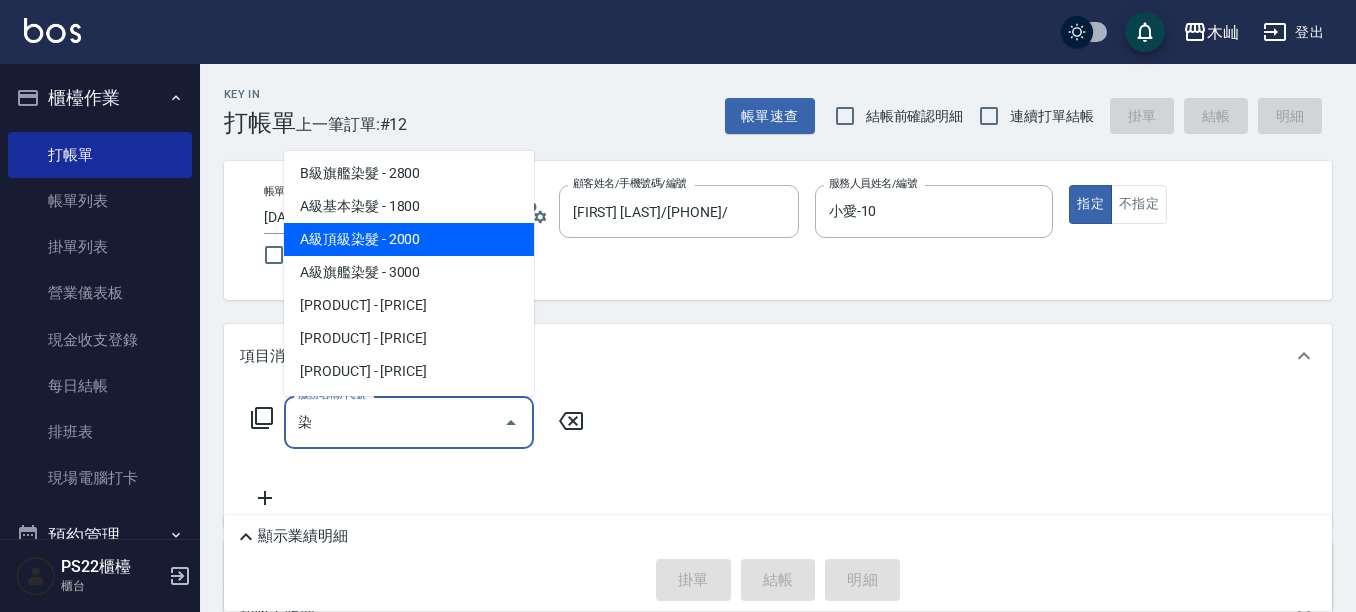 click on "A級頂級染髮 - 2000" at bounding box center (409, 239) 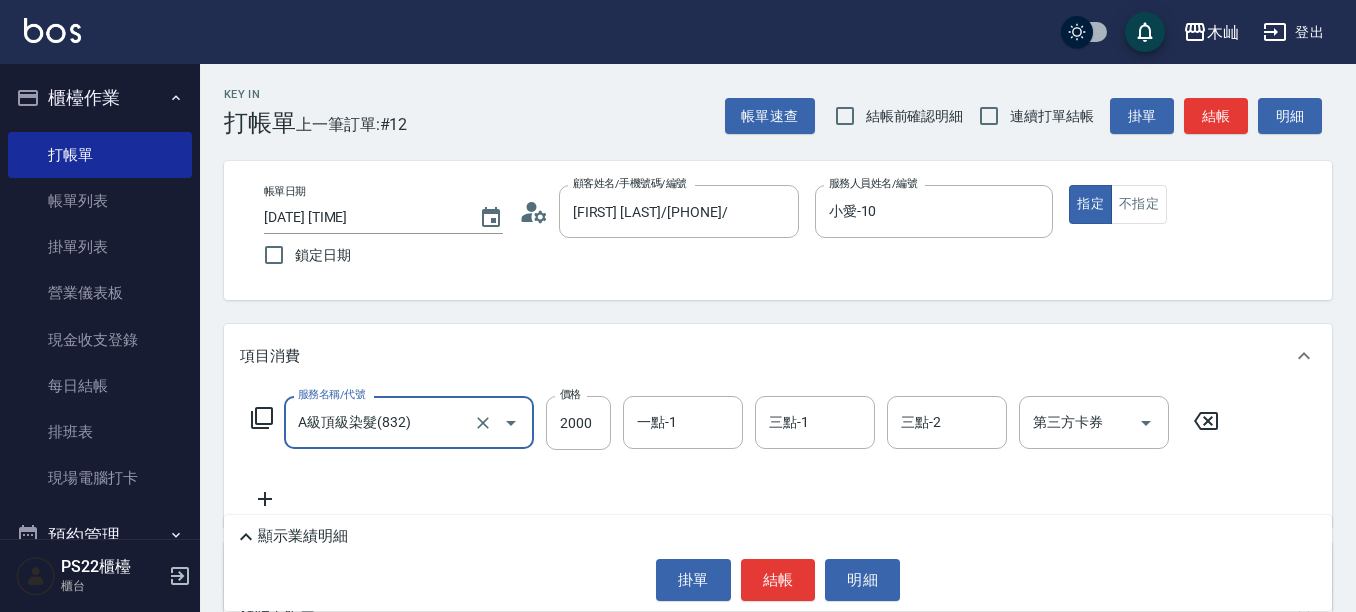 type on "A級頂級染髮(832)" 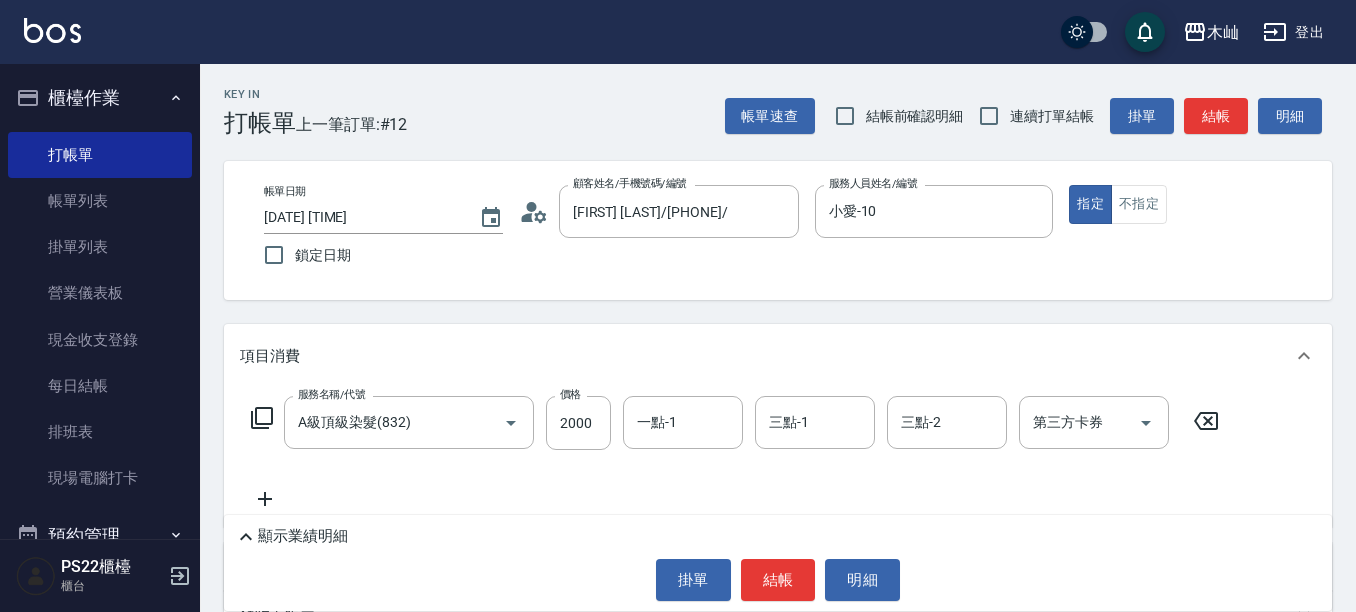 click 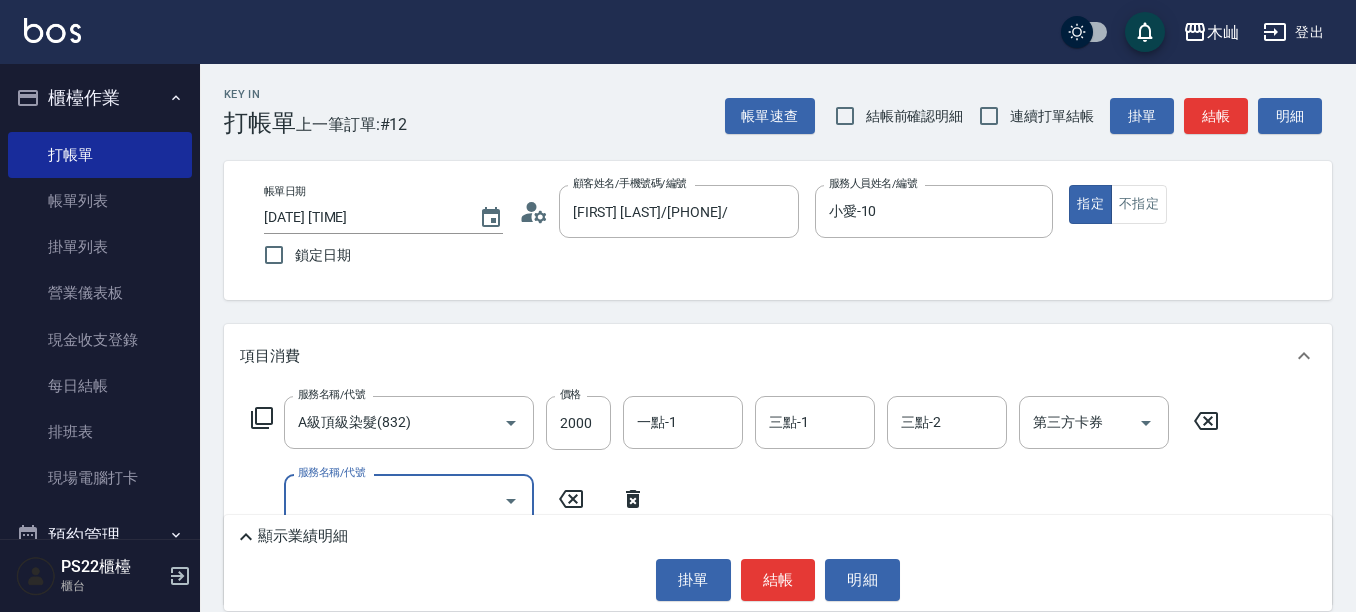 click on "服務名稱/代號" at bounding box center [394, 500] 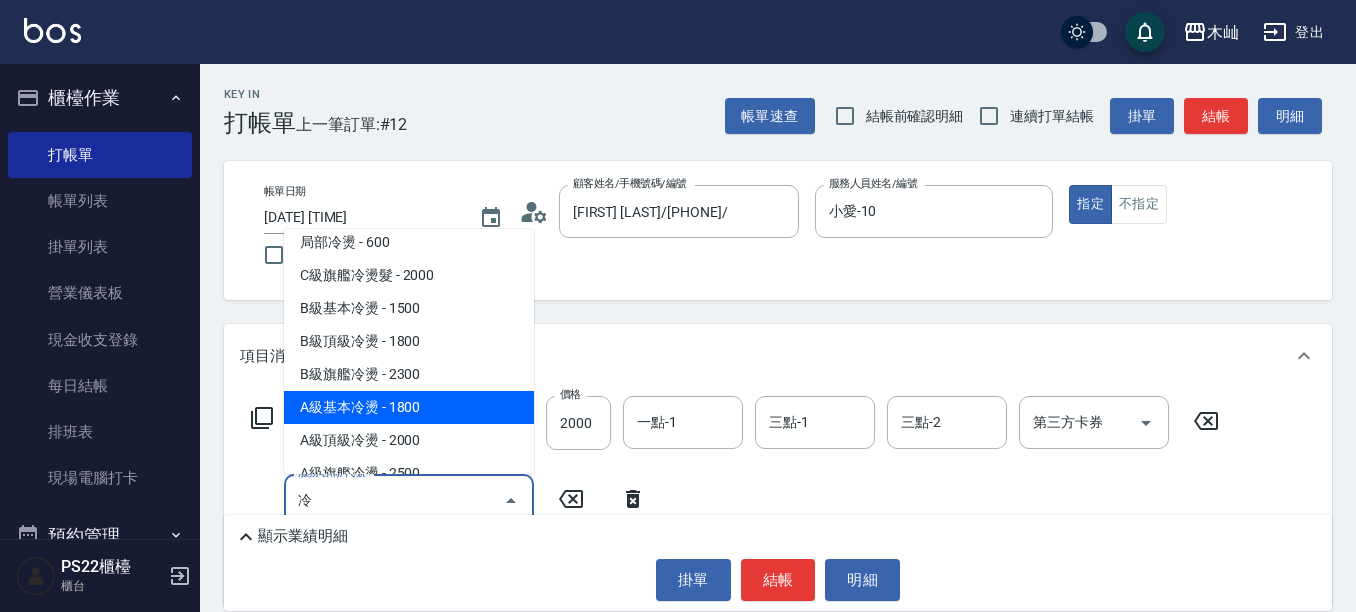 scroll, scrollTop: 68, scrollLeft: 0, axis: vertical 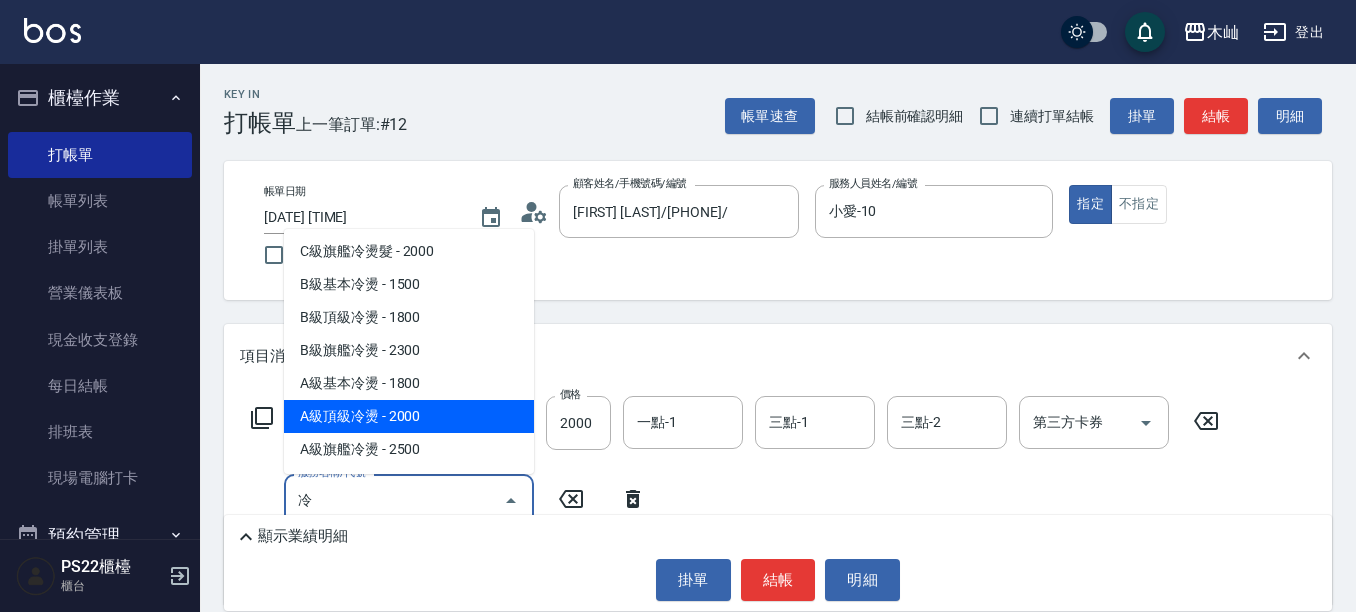 click on "A級頂級冷燙 - 2000" at bounding box center [409, 416] 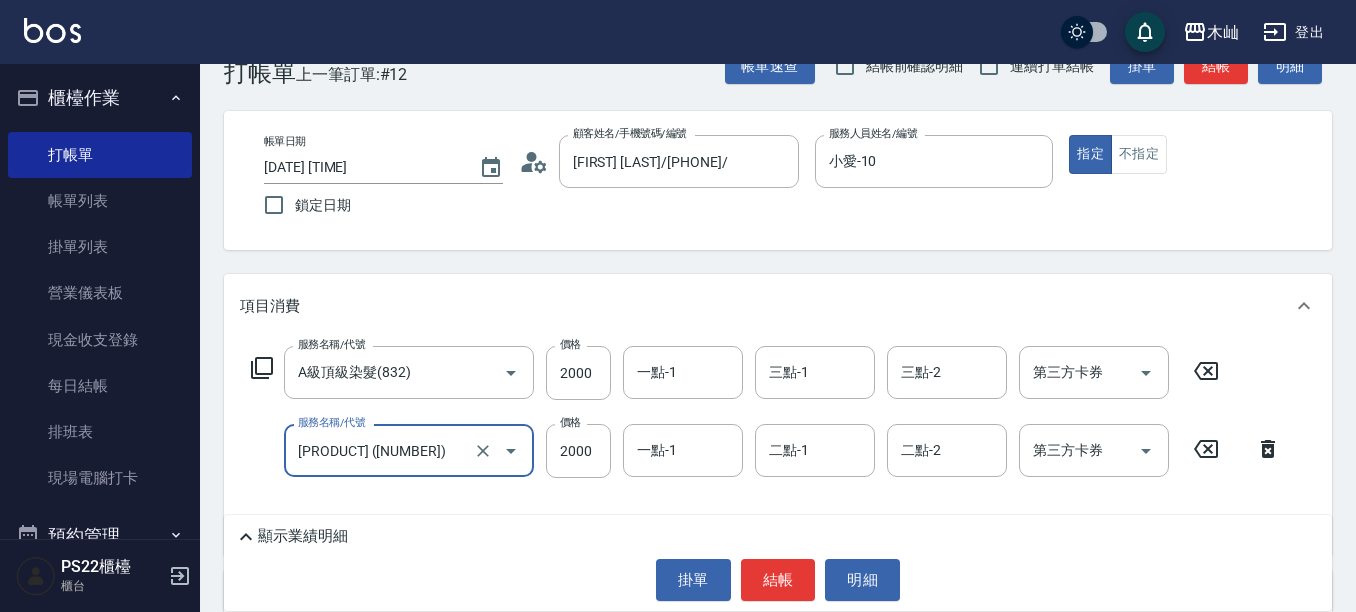scroll, scrollTop: 0, scrollLeft: 0, axis: both 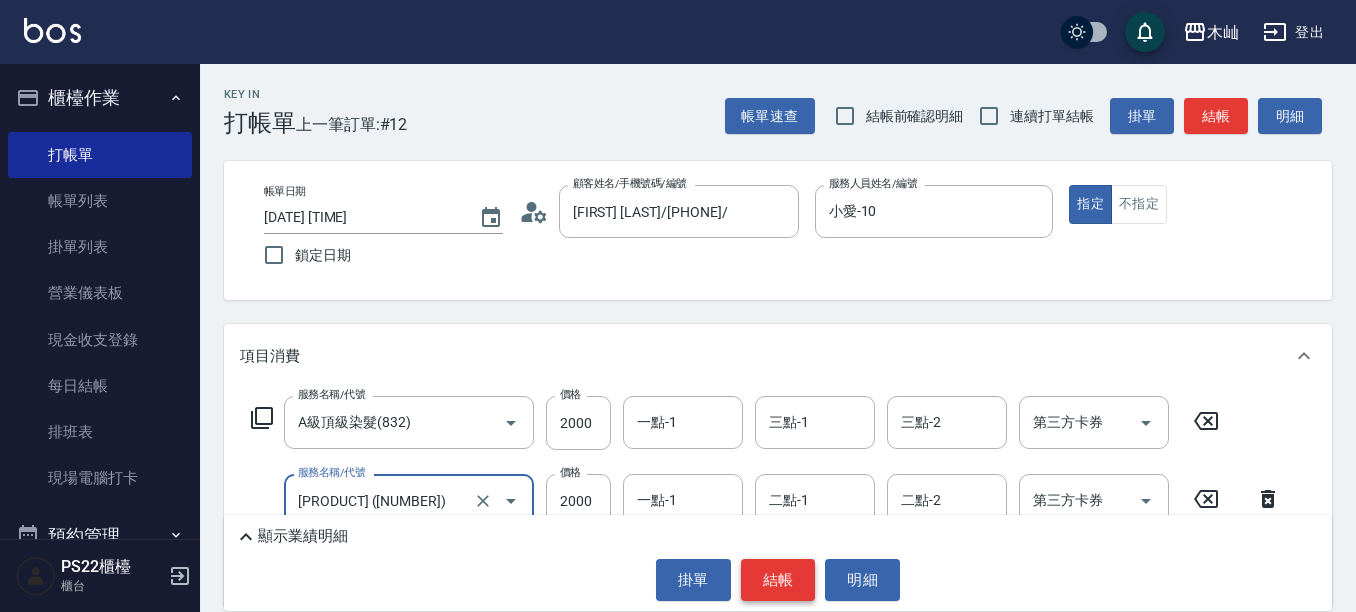 type on "[PRODUCT] ([NUMBER])" 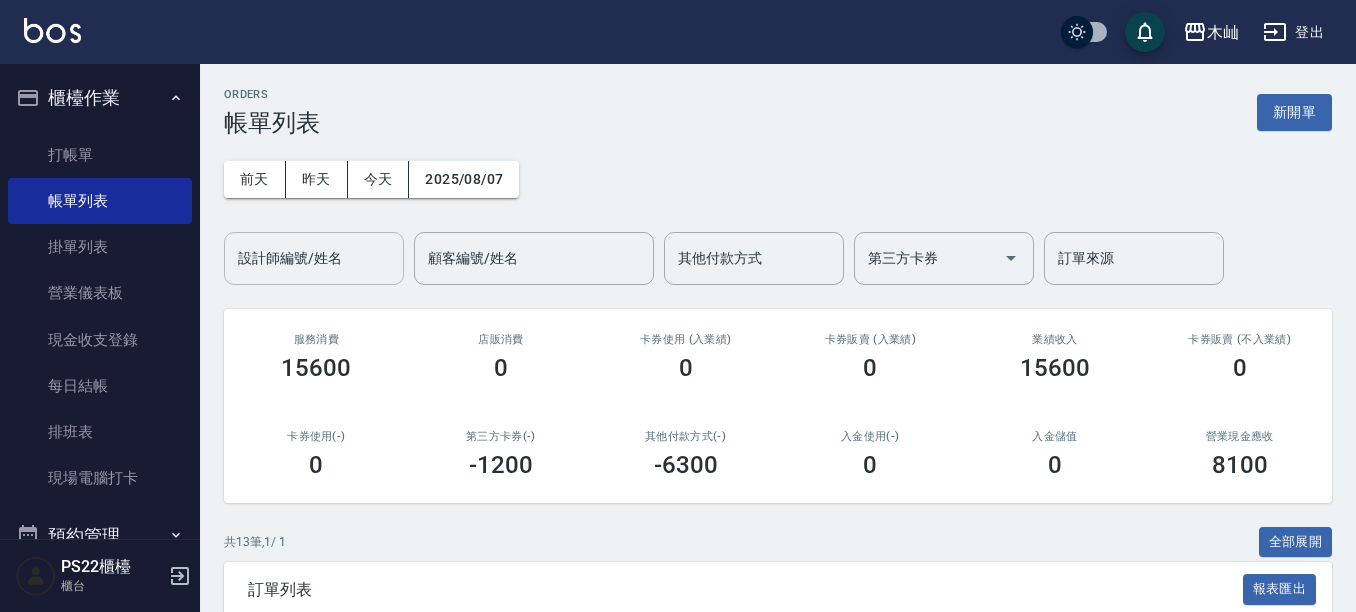 click on "設計師編號/姓名" at bounding box center [314, 258] 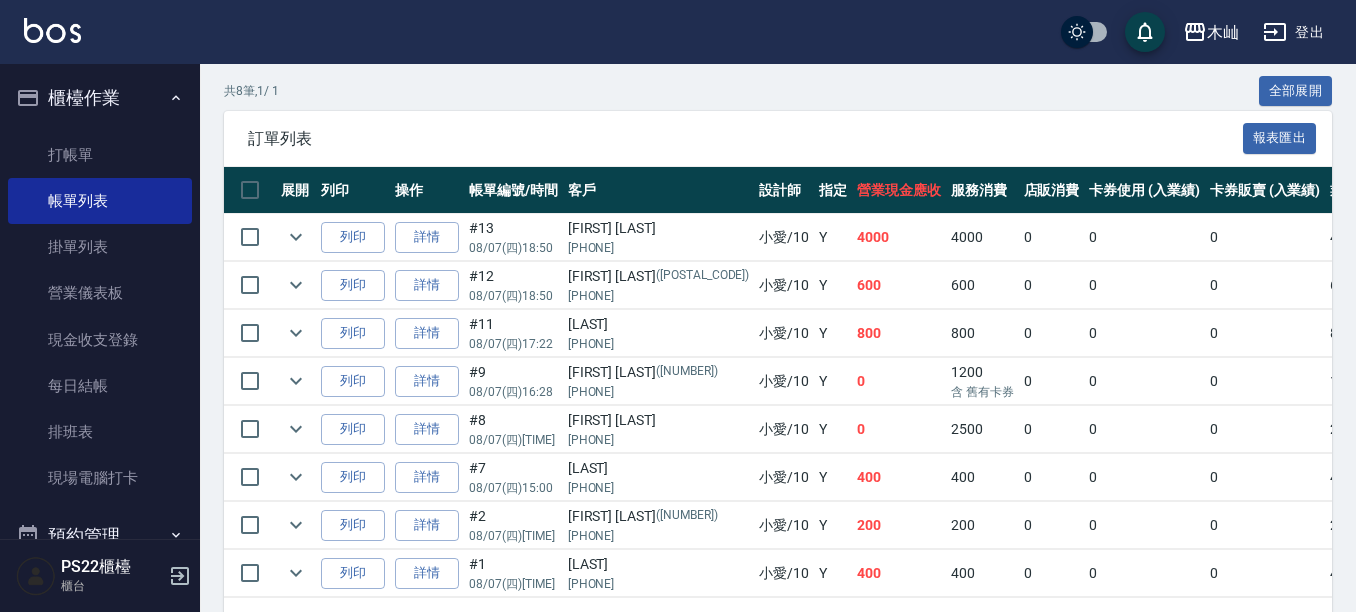 scroll, scrollTop: 500, scrollLeft: 0, axis: vertical 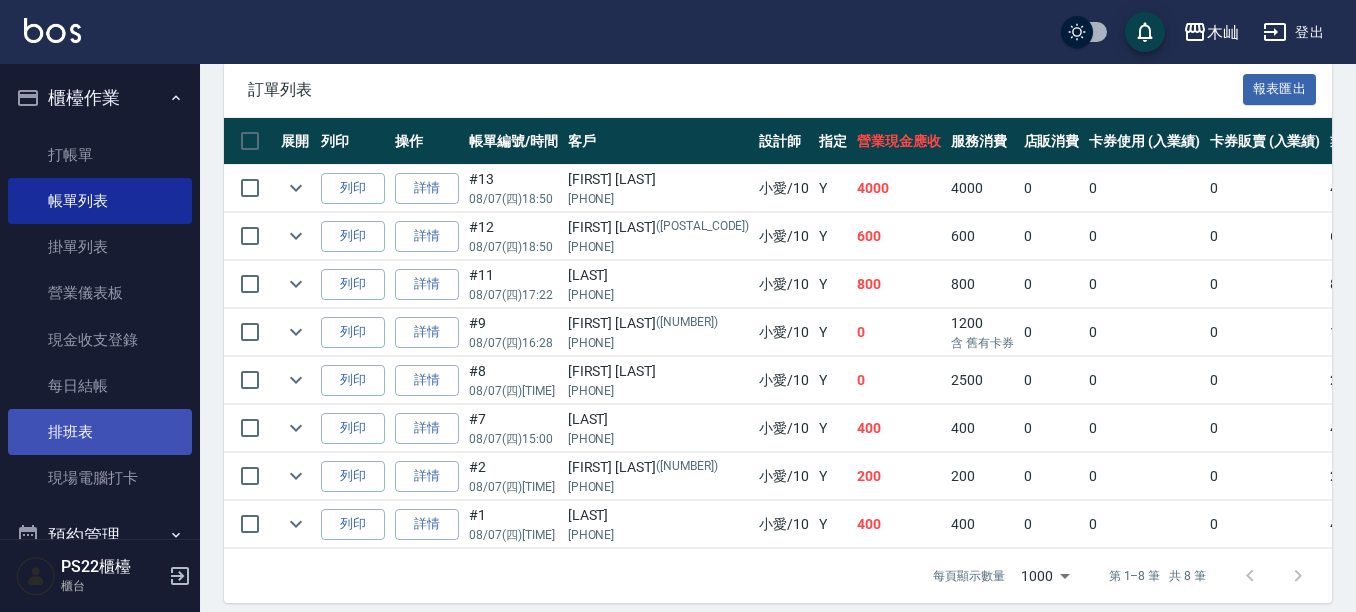 type on "小愛-10" 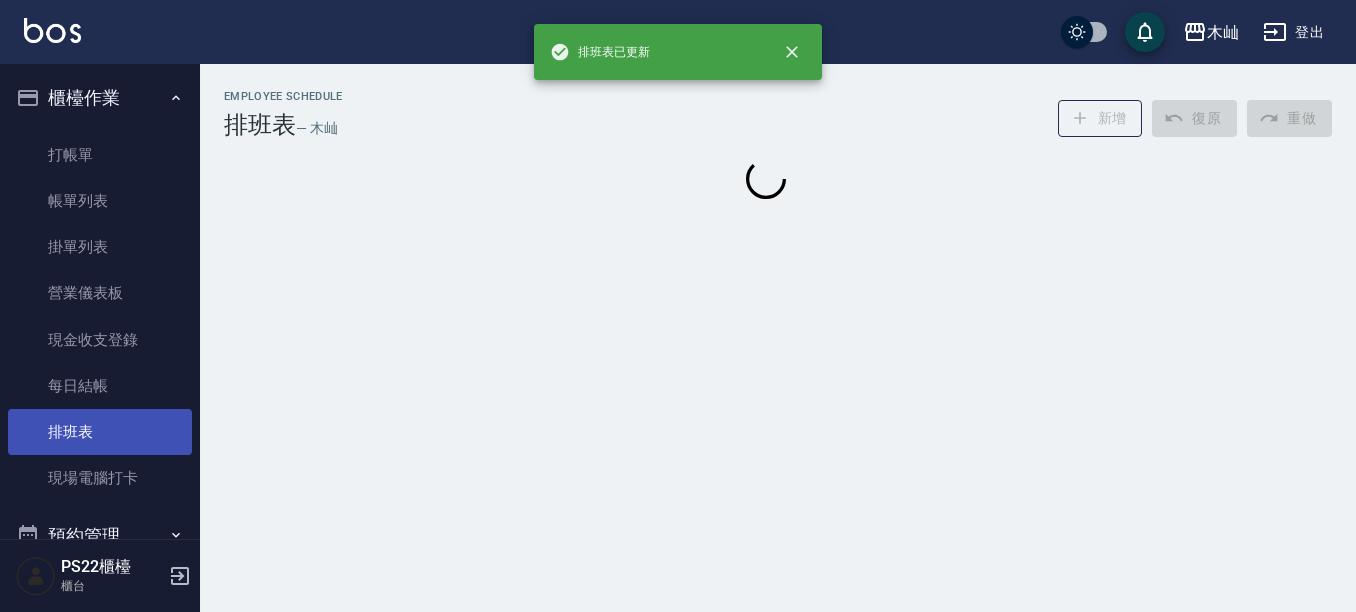 scroll, scrollTop: 0, scrollLeft: 0, axis: both 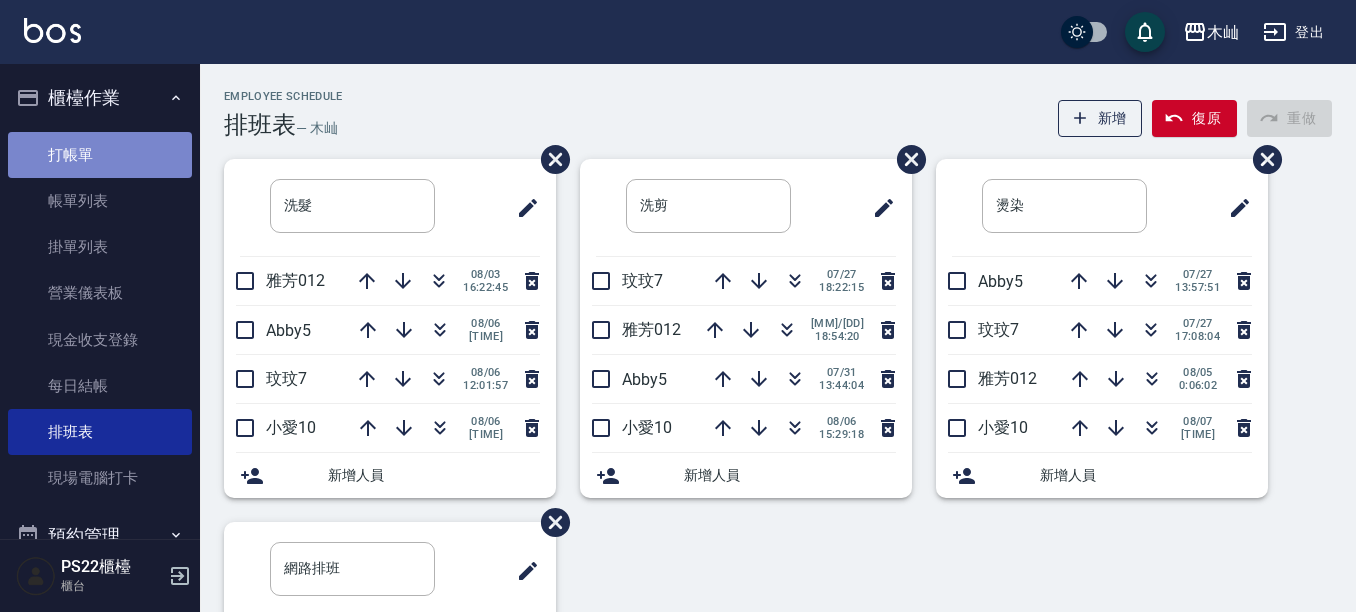 click on "打帳單" at bounding box center (100, 155) 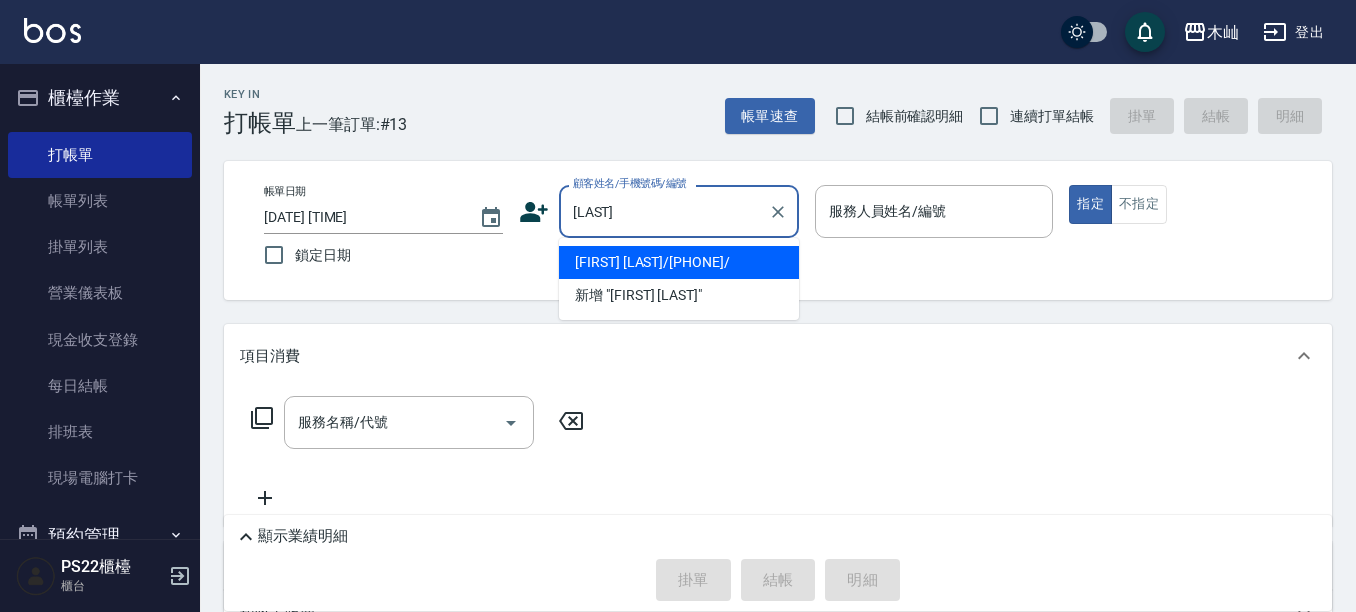 click on "[FIRST] [LAST]/[PHONE]/" at bounding box center (679, 262) 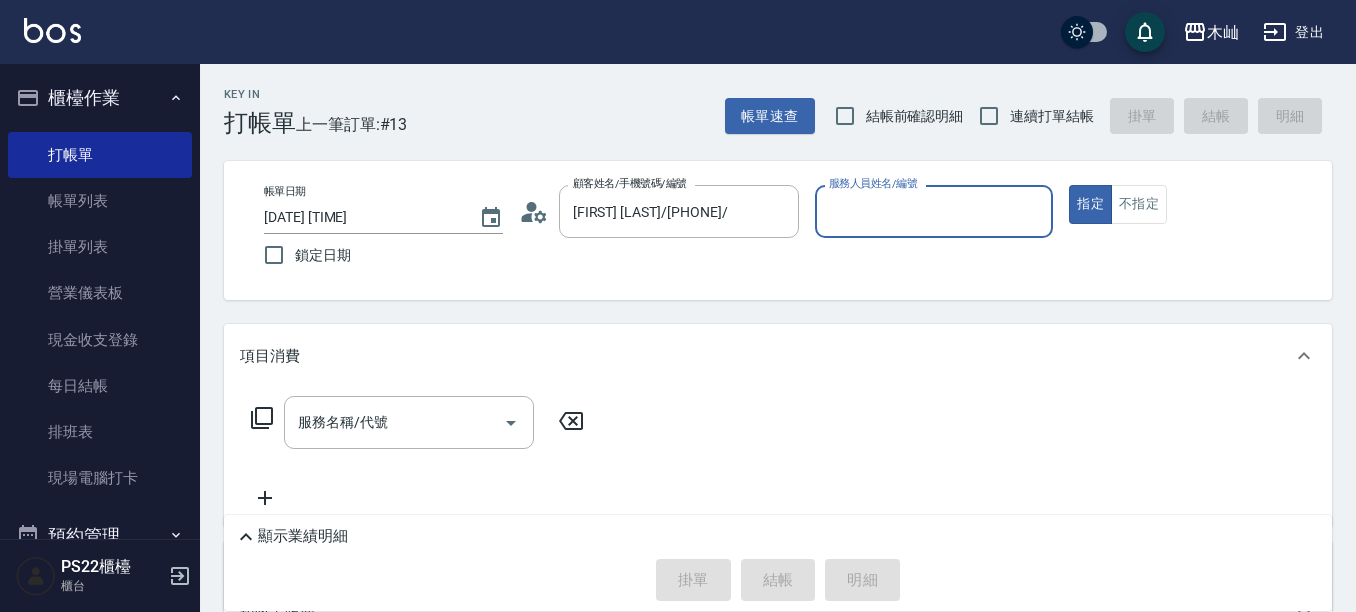 type on "[FIRST]-[NUMBER]" 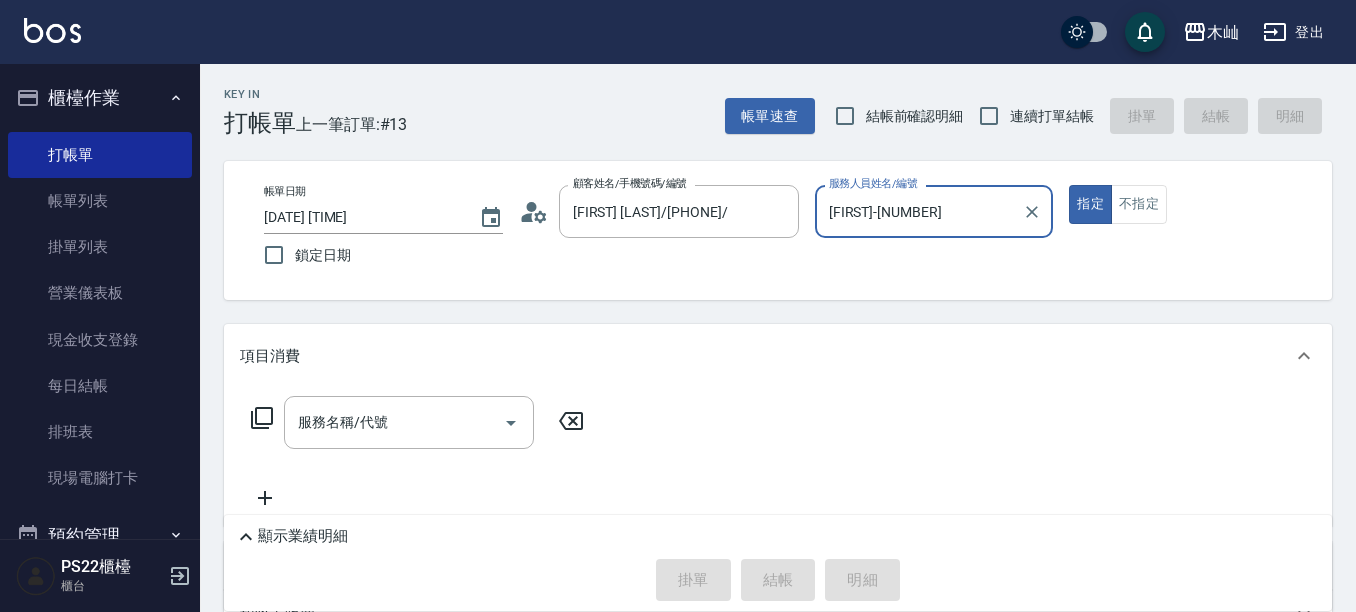 scroll, scrollTop: 100, scrollLeft: 0, axis: vertical 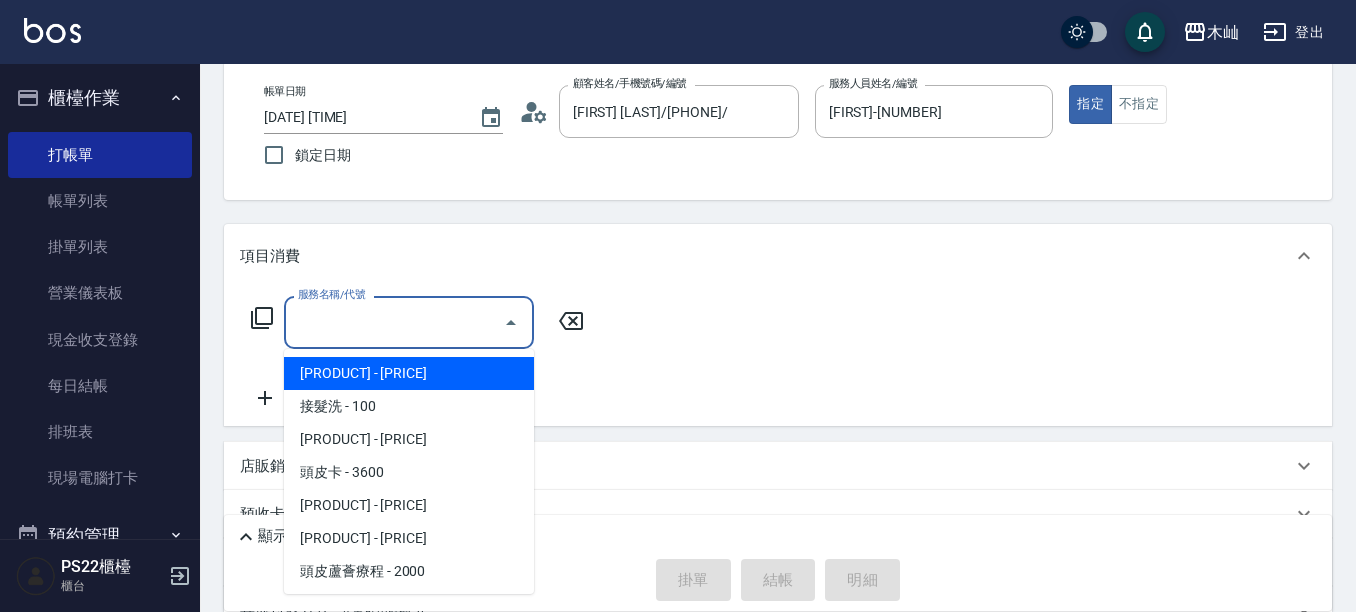 click on "服務名稱/代號" at bounding box center [394, 322] 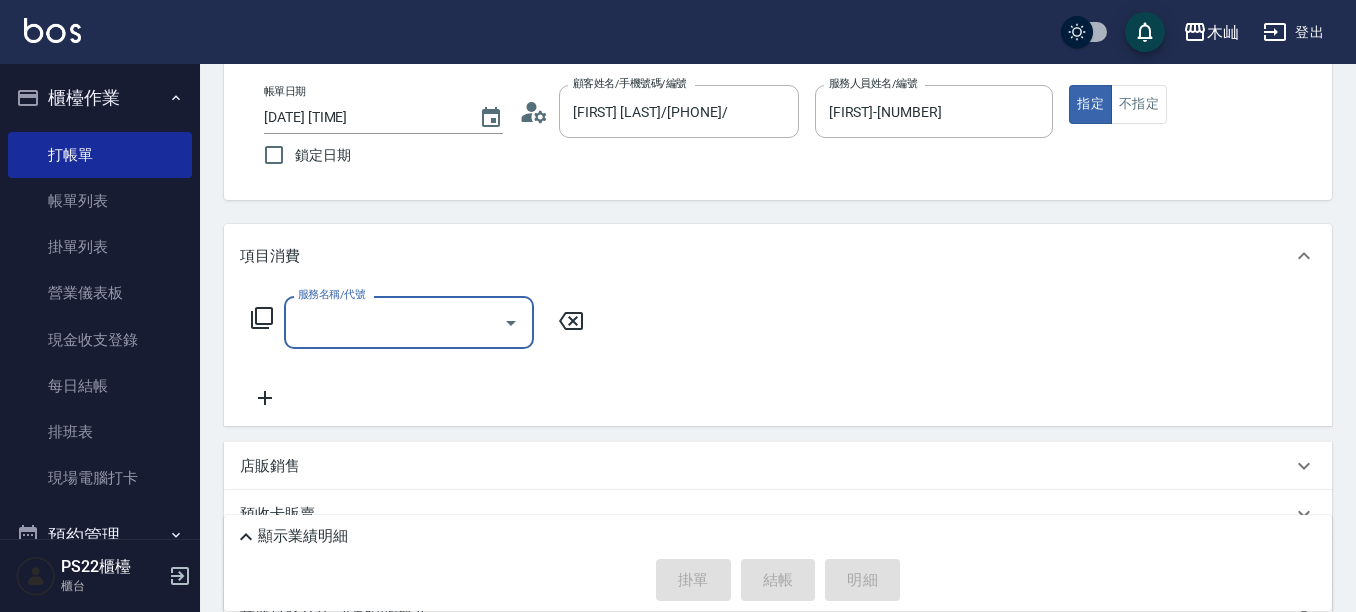 drag, startPoint x: 342, startPoint y: 323, endPoint x: 356, endPoint y: 315, distance: 16.124516 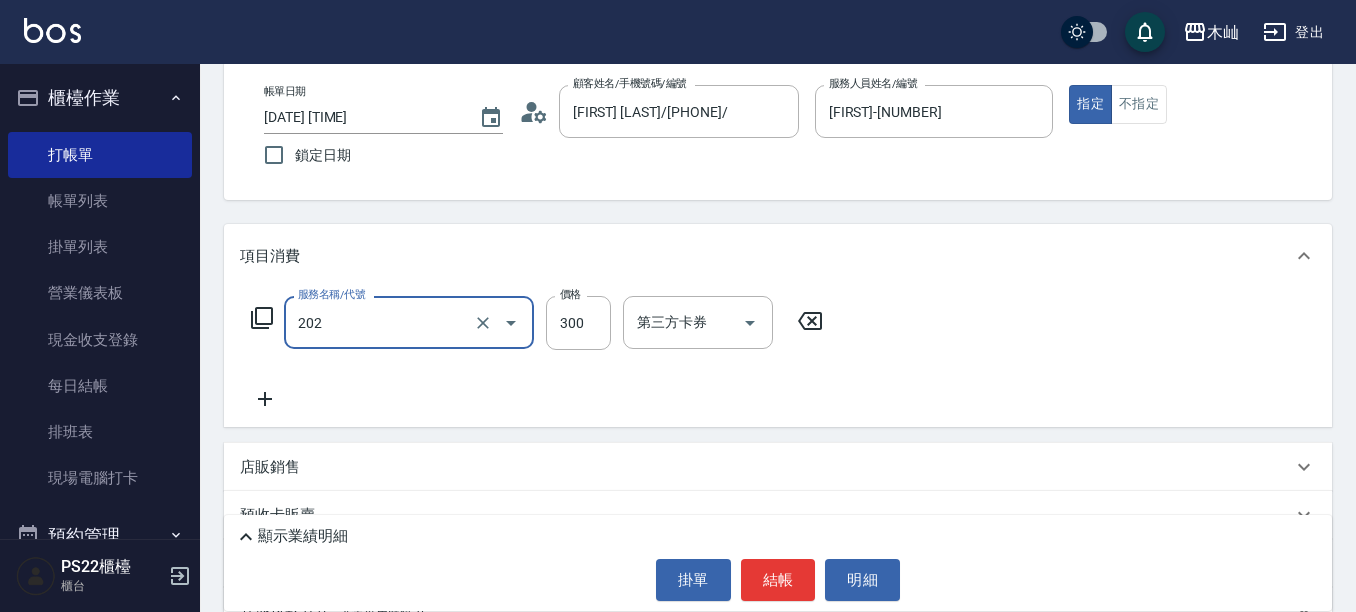 type on "單剪(202)" 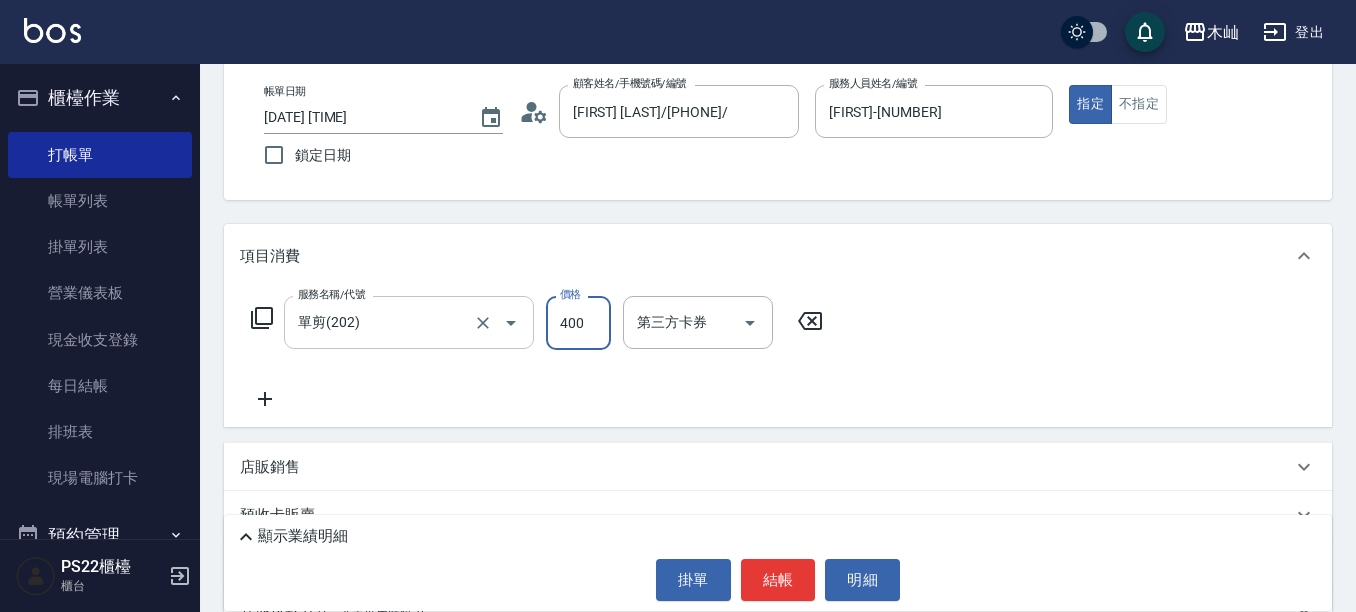 type on "400" 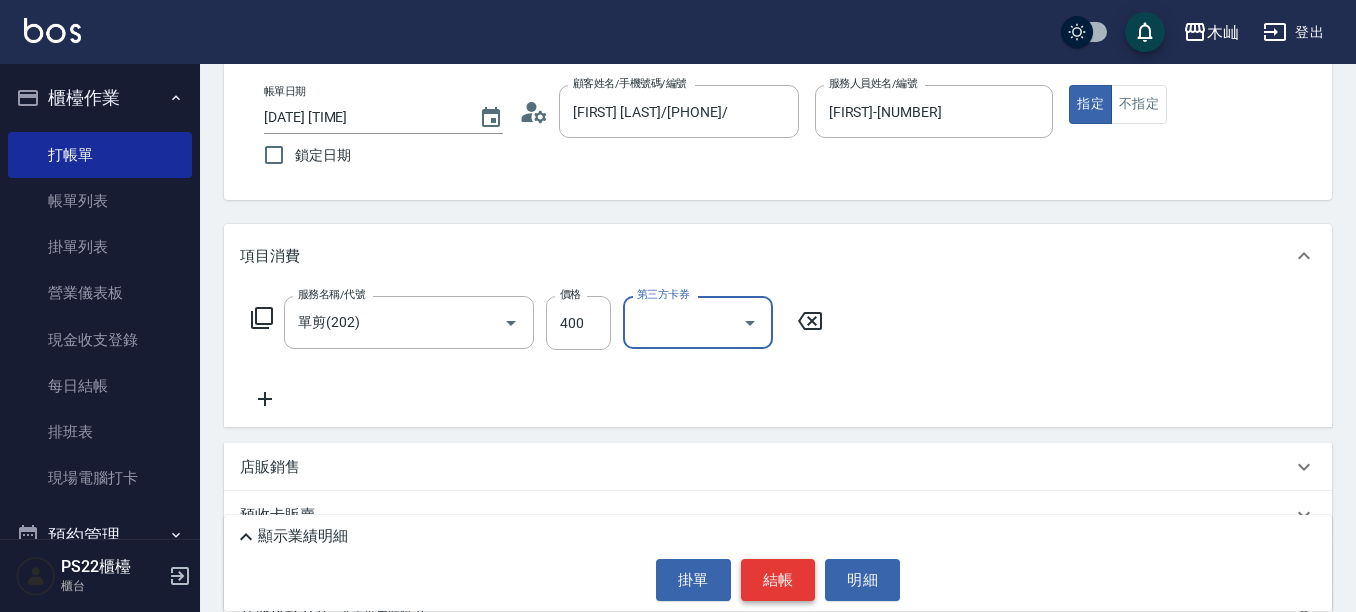 click on "結帳" at bounding box center [778, 580] 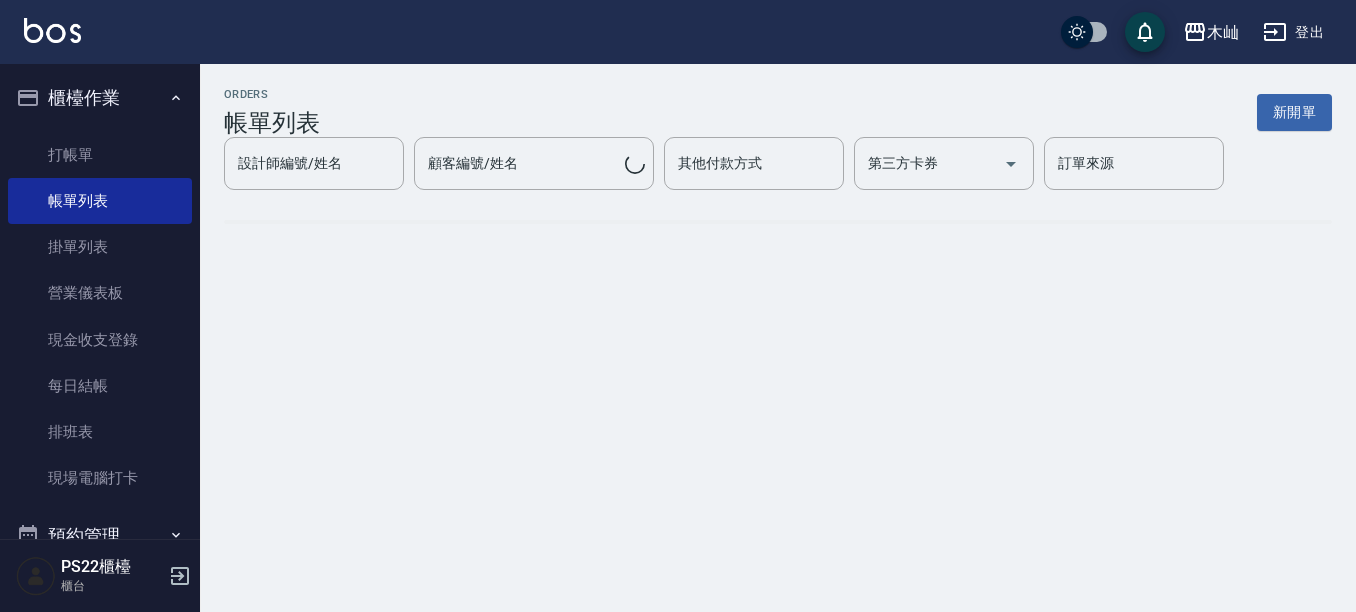 scroll, scrollTop: 0, scrollLeft: 0, axis: both 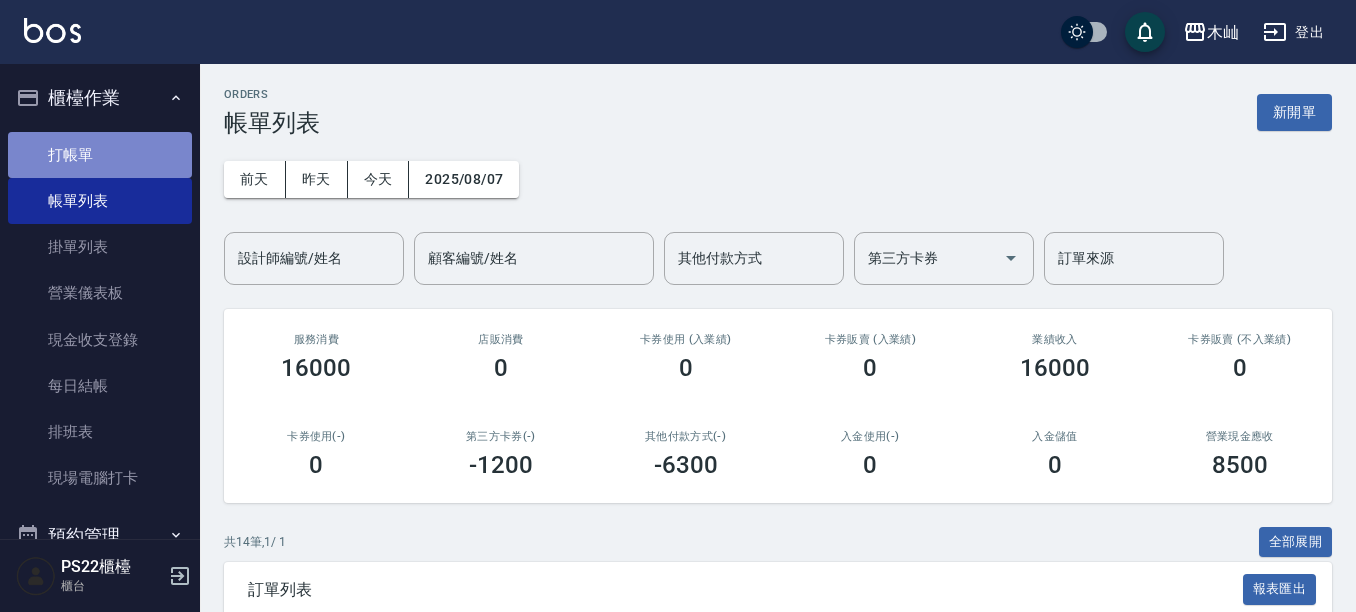 click on "打帳單" at bounding box center (100, 155) 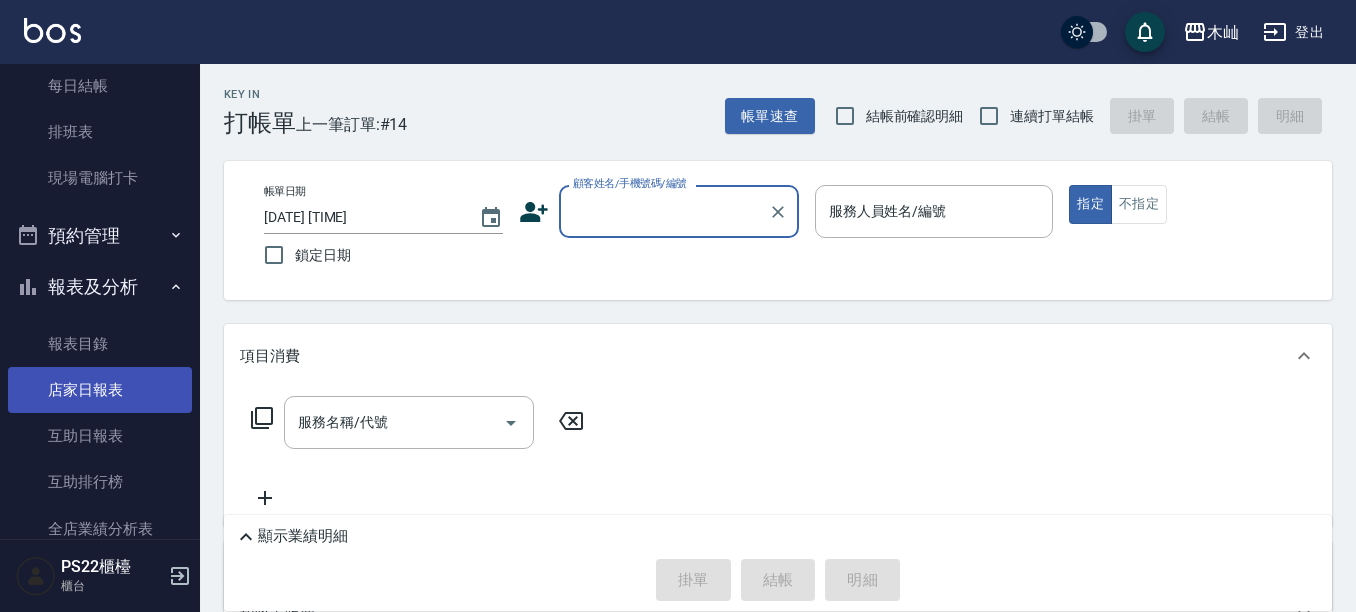 scroll, scrollTop: 400, scrollLeft: 0, axis: vertical 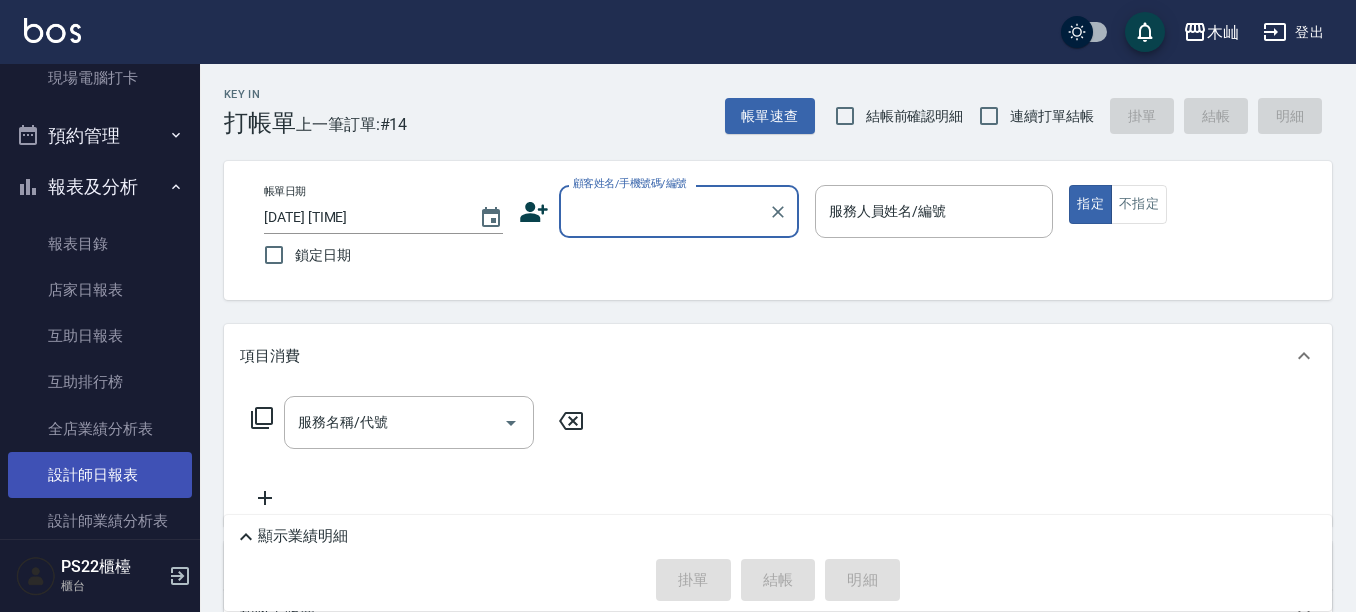 click on "設計師日報表" at bounding box center [100, 475] 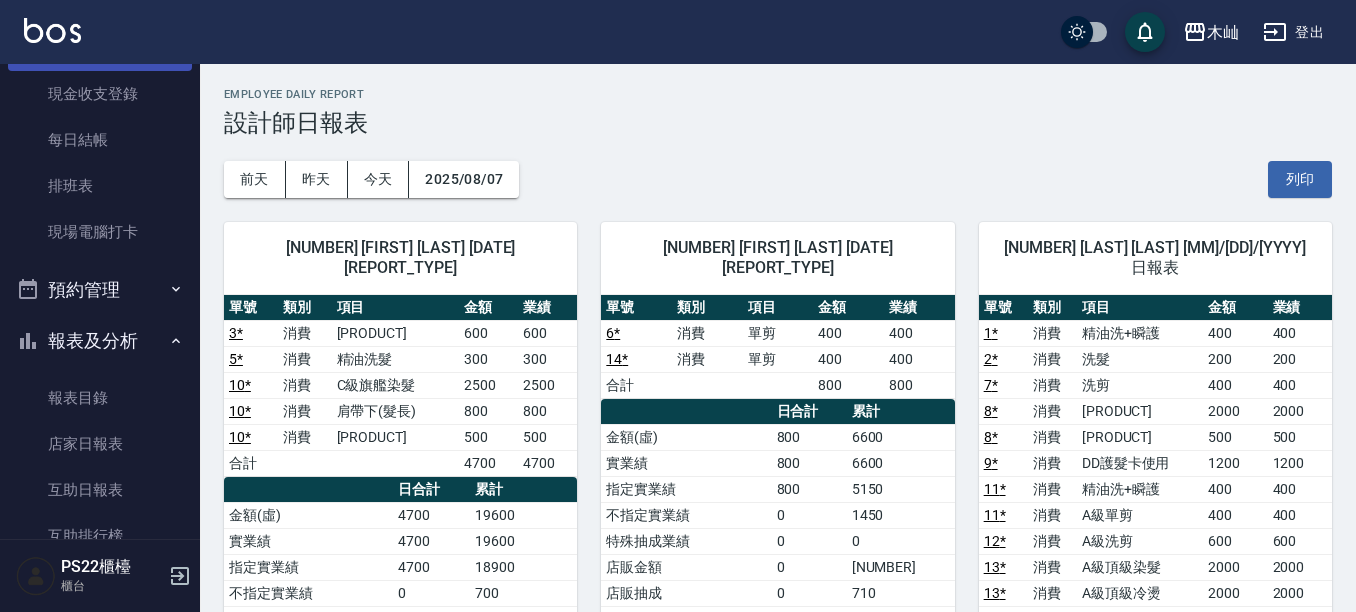 scroll, scrollTop: 0, scrollLeft: 0, axis: both 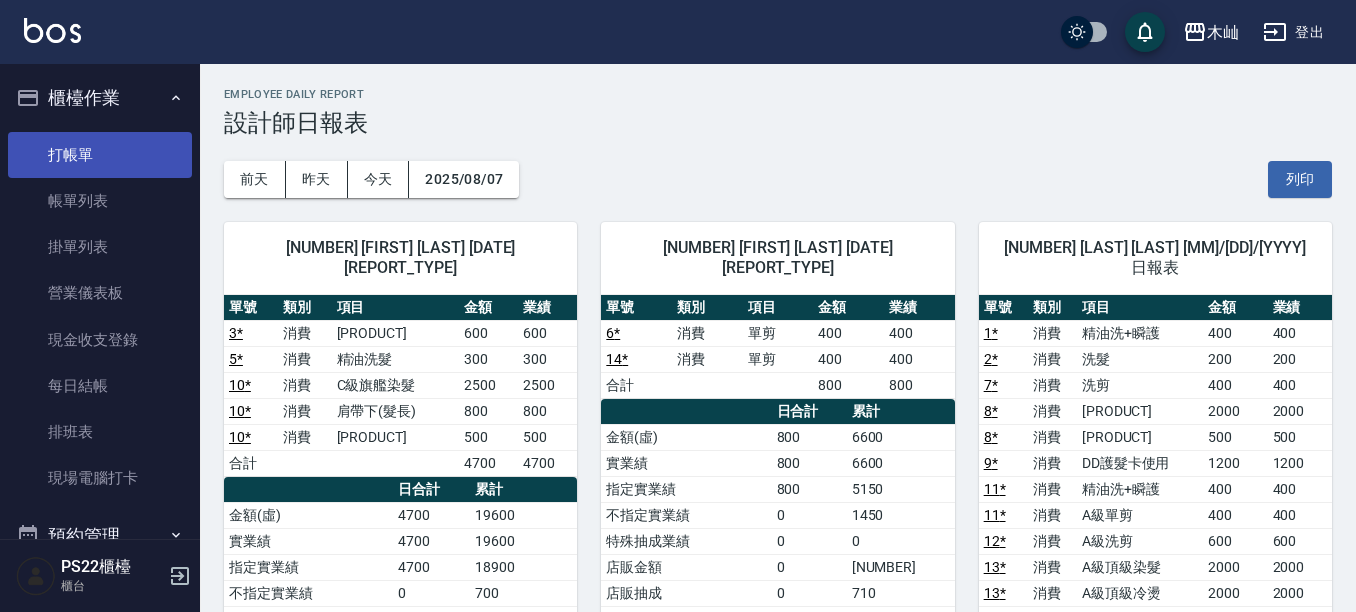 click on "打帳單" at bounding box center [100, 155] 